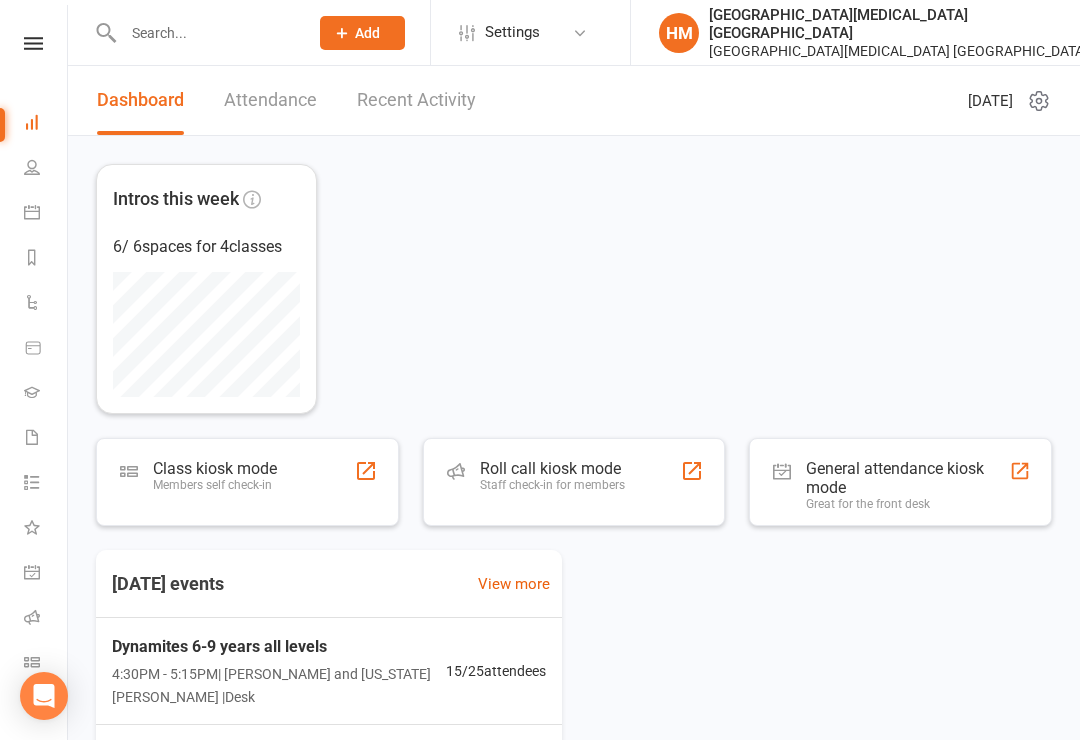 scroll, scrollTop: 0, scrollLeft: 0, axis: both 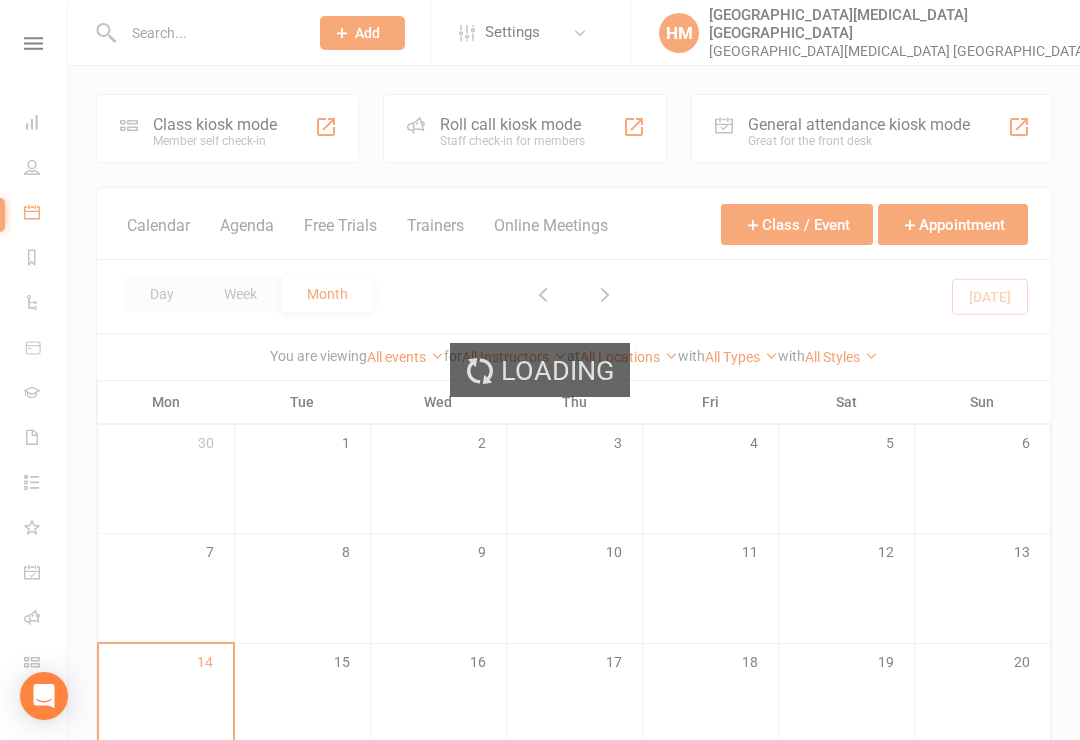 click on "Loading" at bounding box center (540, 370) 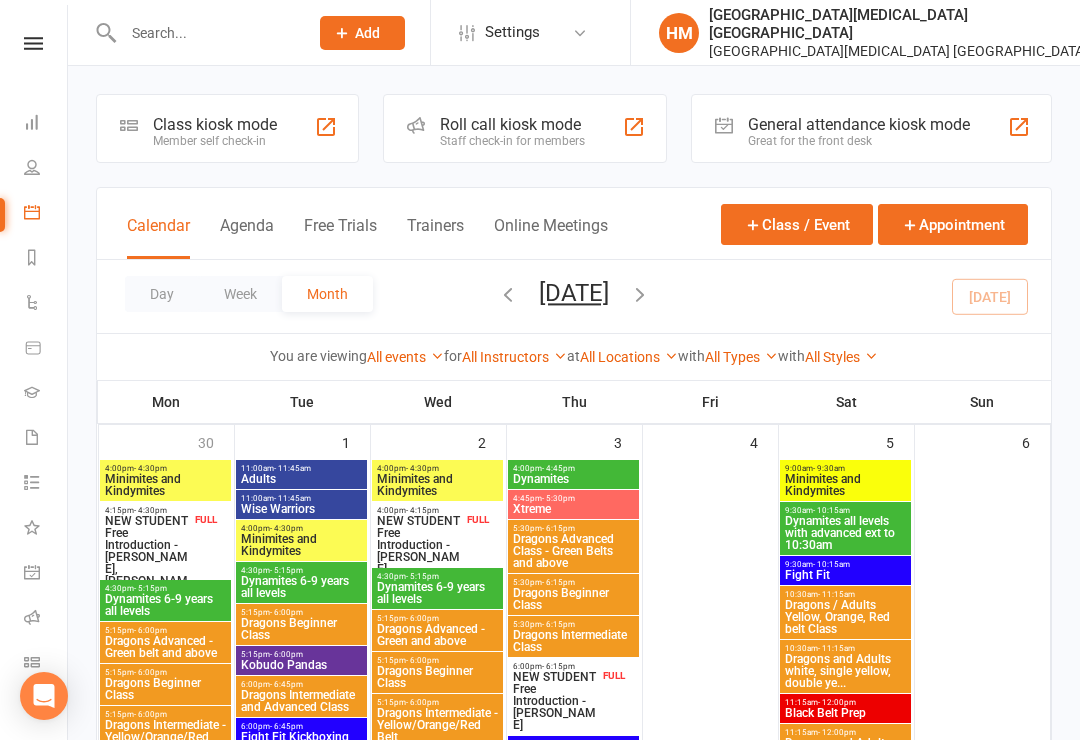 click on "Appointment" at bounding box center (953, 224) 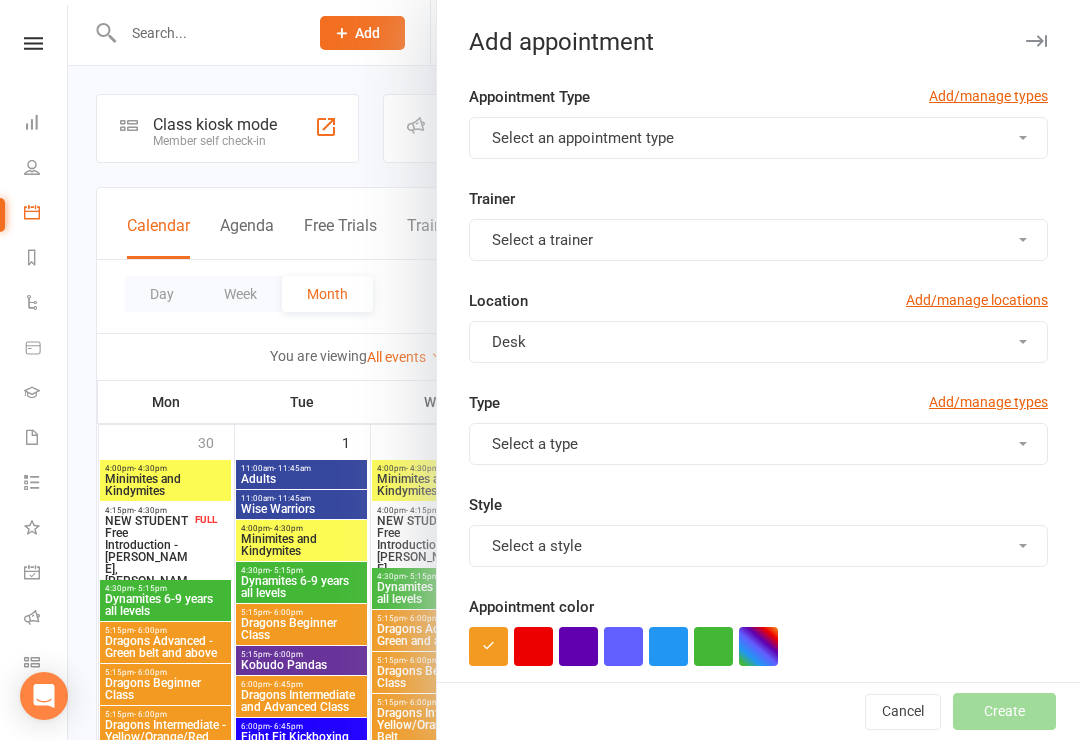 click on "Select an appointment type" at bounding box center [758, 138] 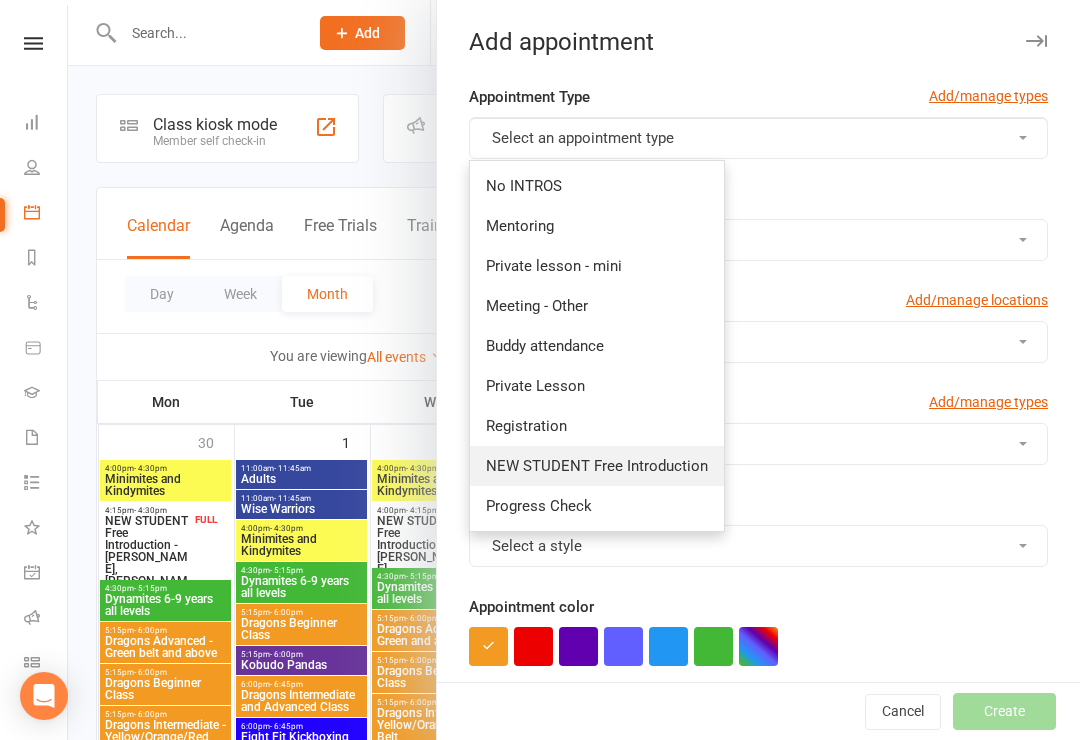click on "NEW STUDENT Free Introduction" at bounding box center (597, 466) 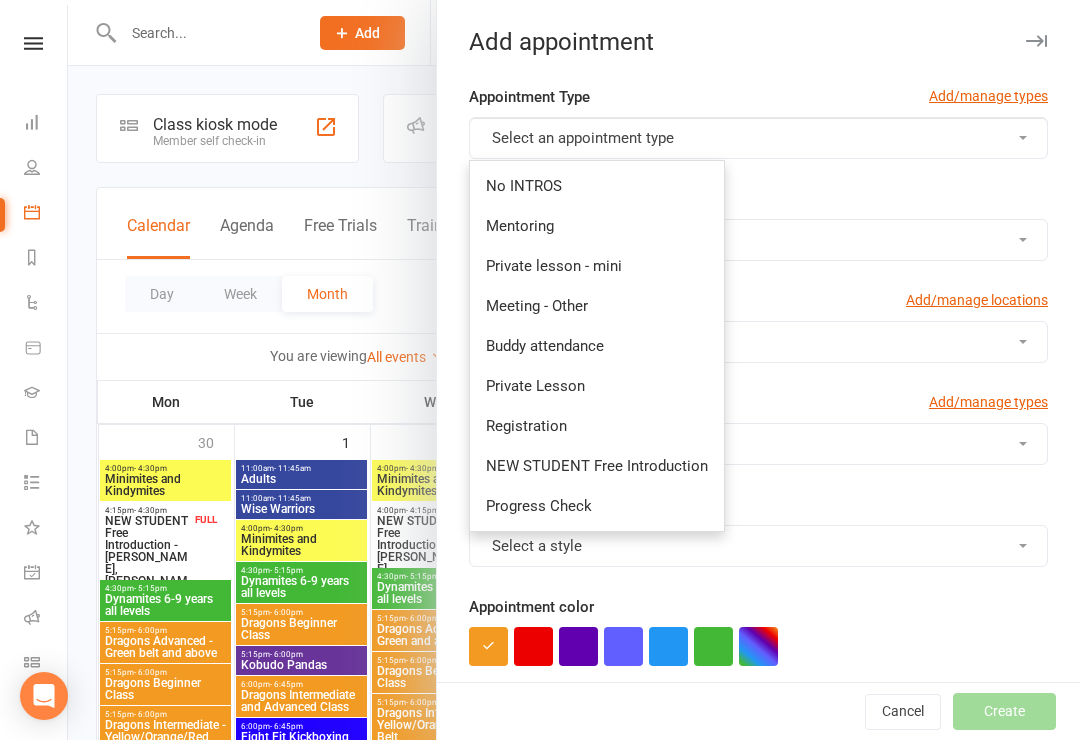 type on "5:10pm" 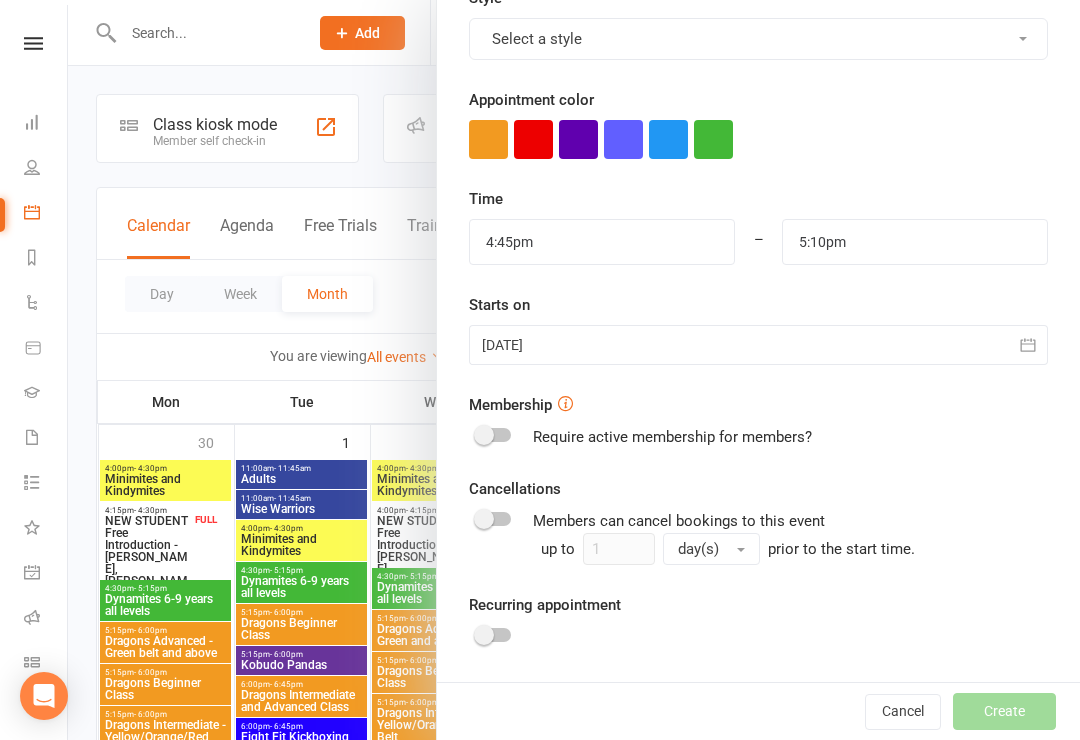 scroll, scrollTop: 507, scrollLeft: 0, axis: vertical 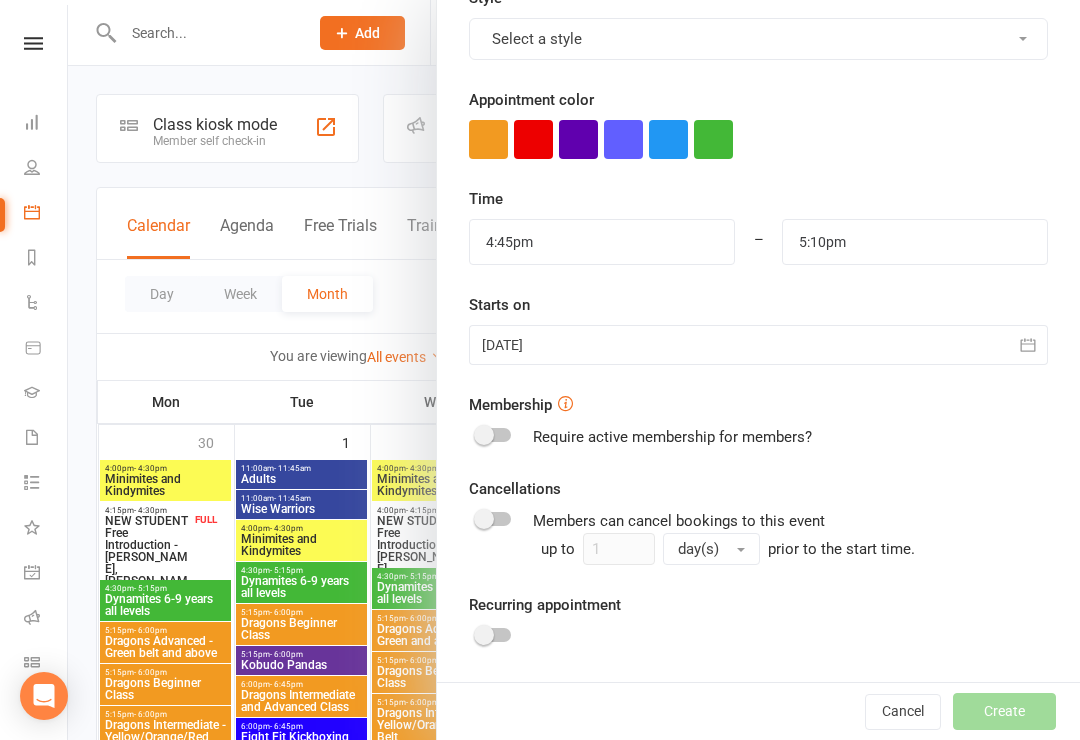 click at bounding box center (574, 370) 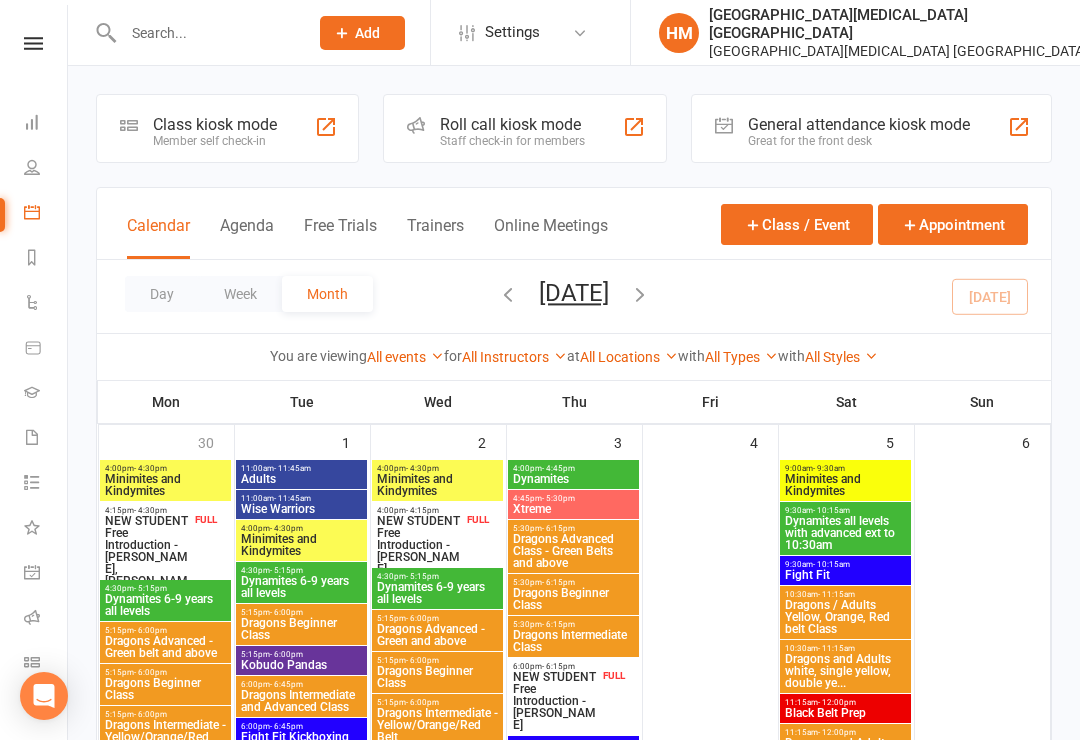 click at bounding box center [205, 33] 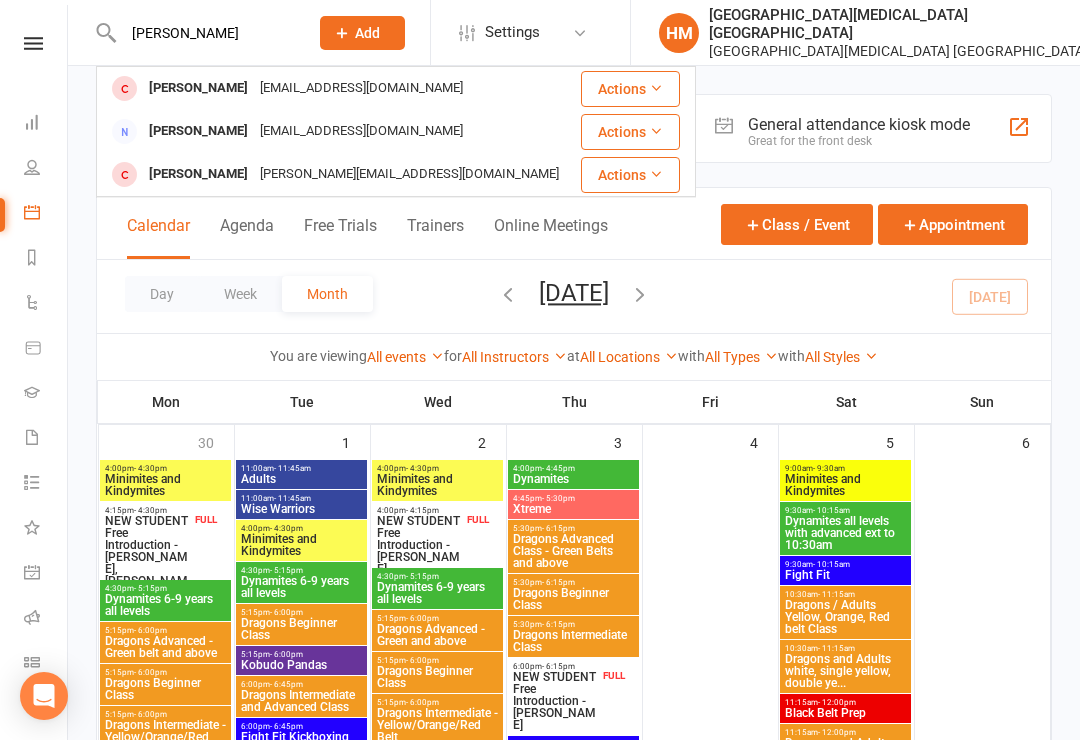 type on "[PERSON_NAME]" 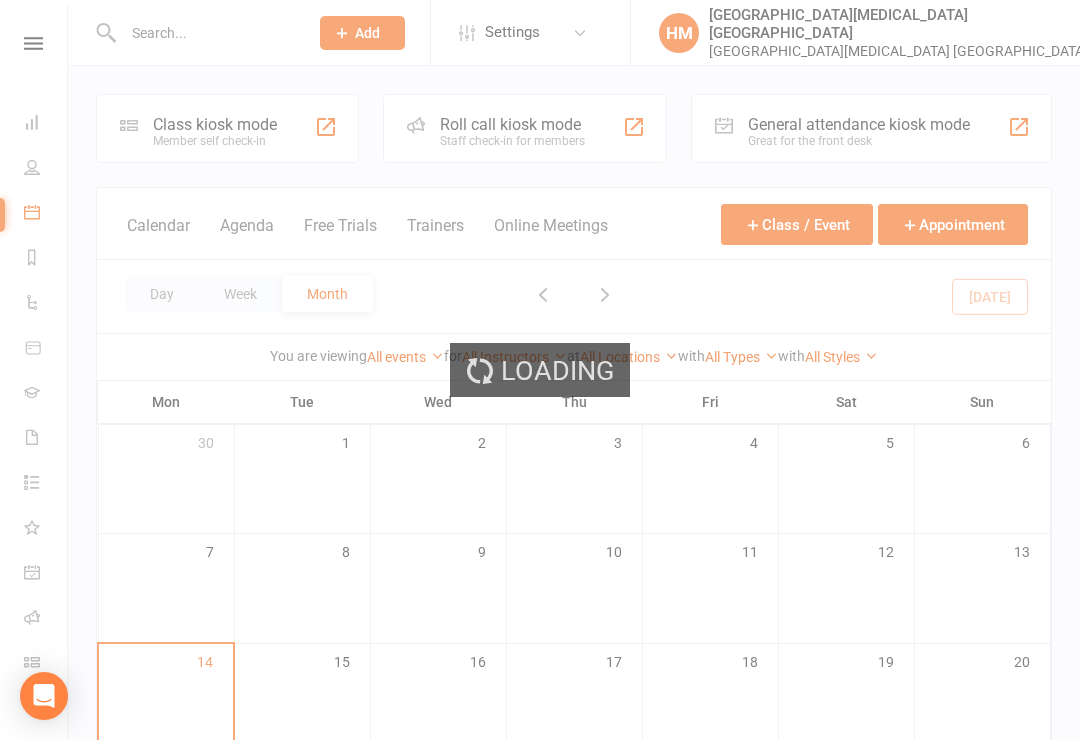 scroll, scrollTop: 0, scrollLeft: 0, axis: both 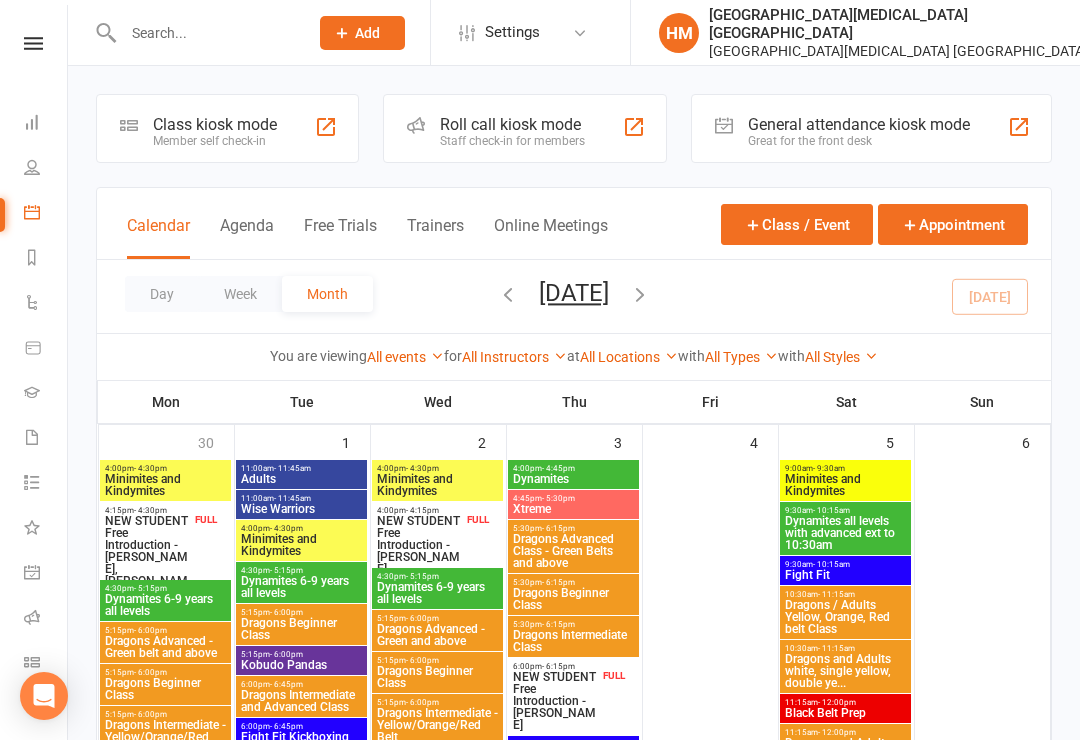 click at bounding box center [205, 33] 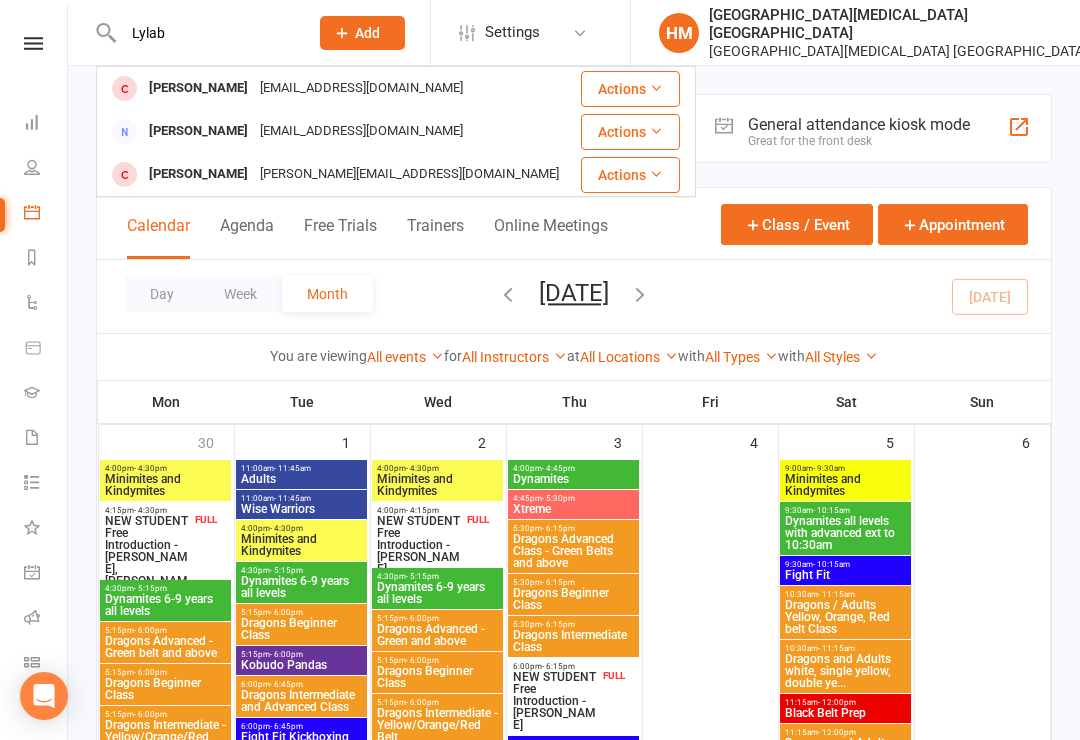 type on "Lylabg" 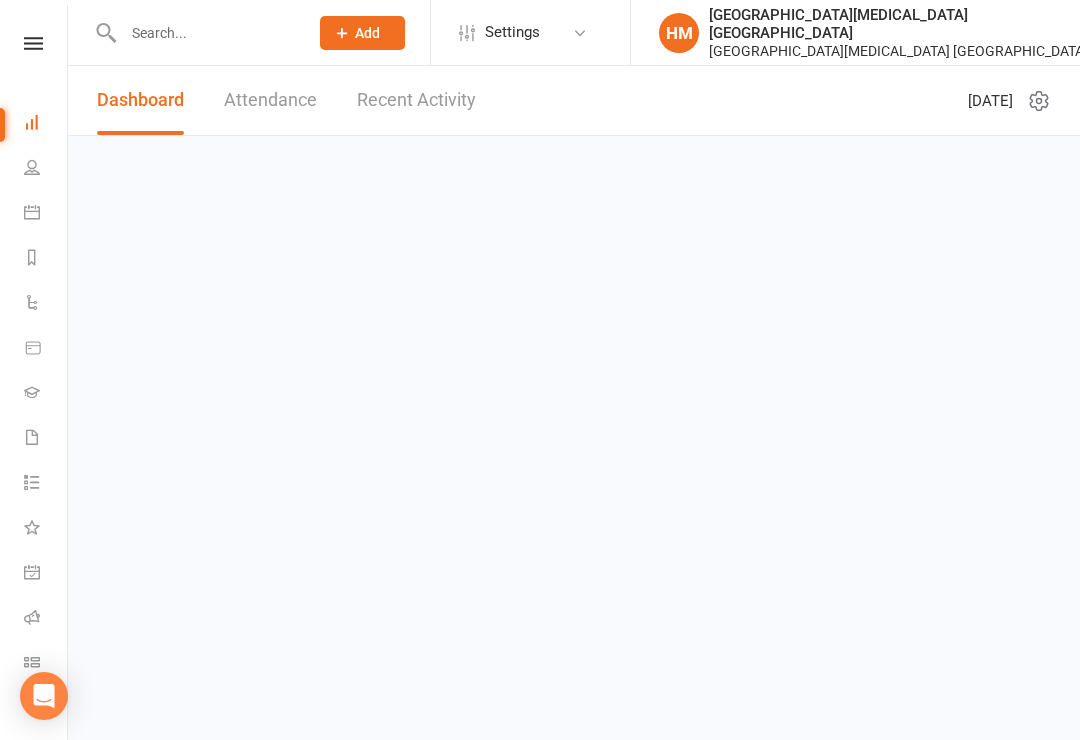 scroll, scrollTop: 0, scrollLeft: 0, axis: both 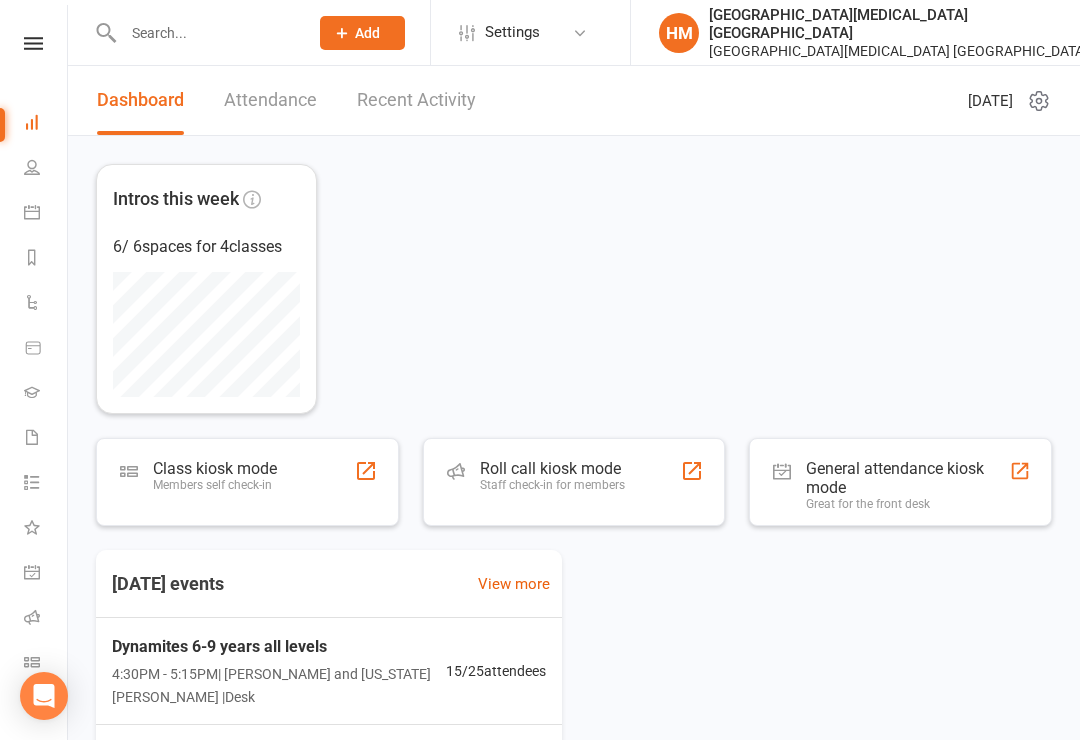 click at bounding box center [205, 33] 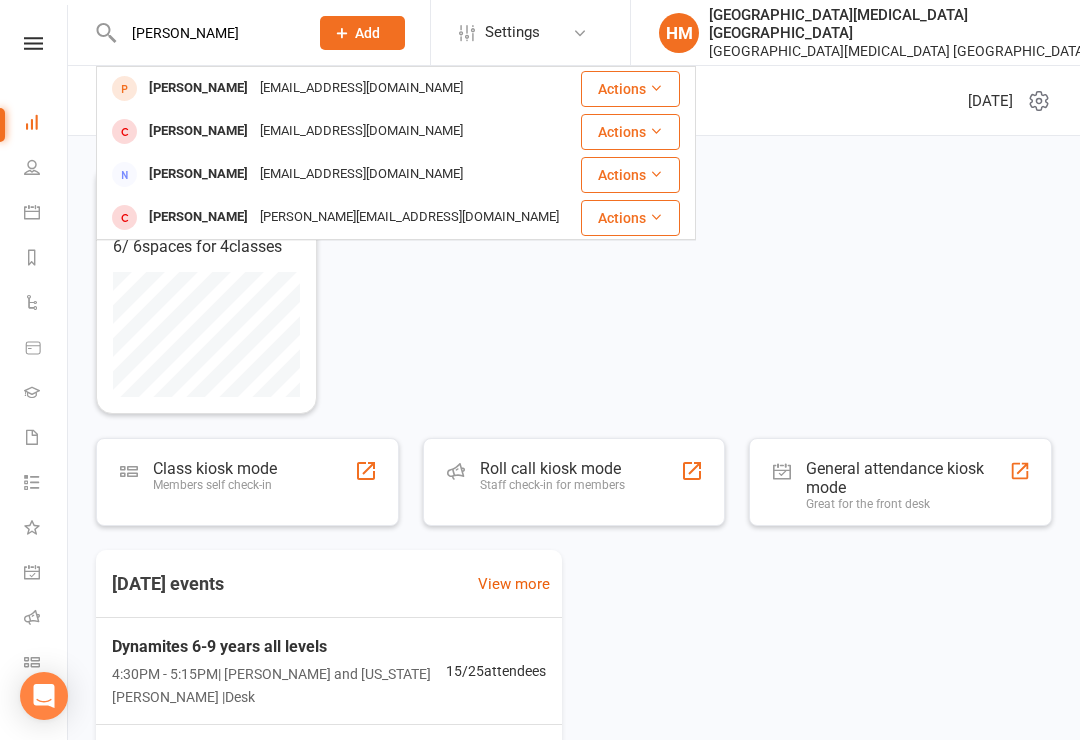 type on "[PERSON_NAME]" 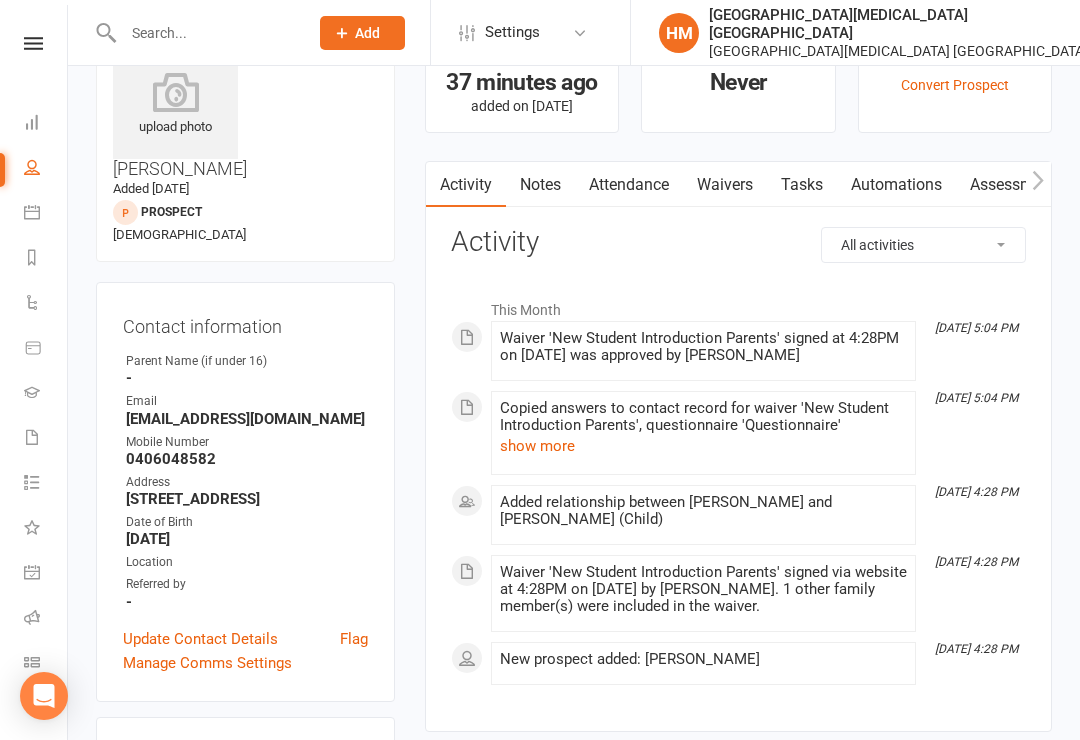 scroll, scrollTop: 0, scrollLeft: 0, axis: both 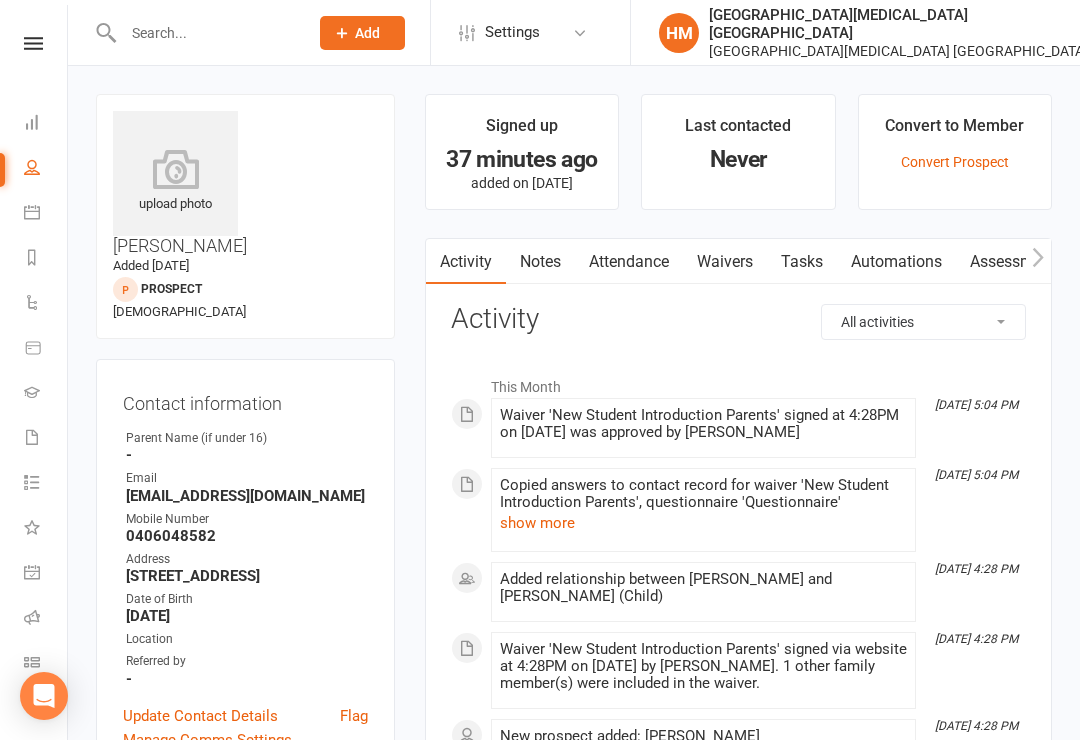 click at bounding box center (205, 33) 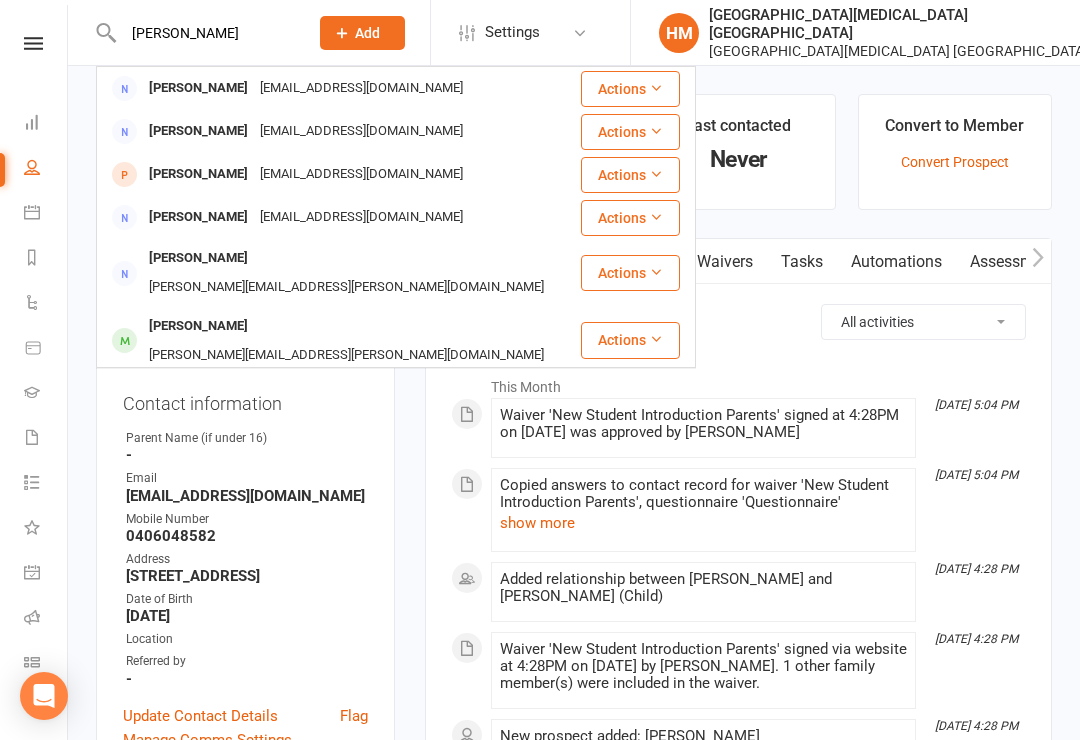 type on "[PERSON_NAME]" 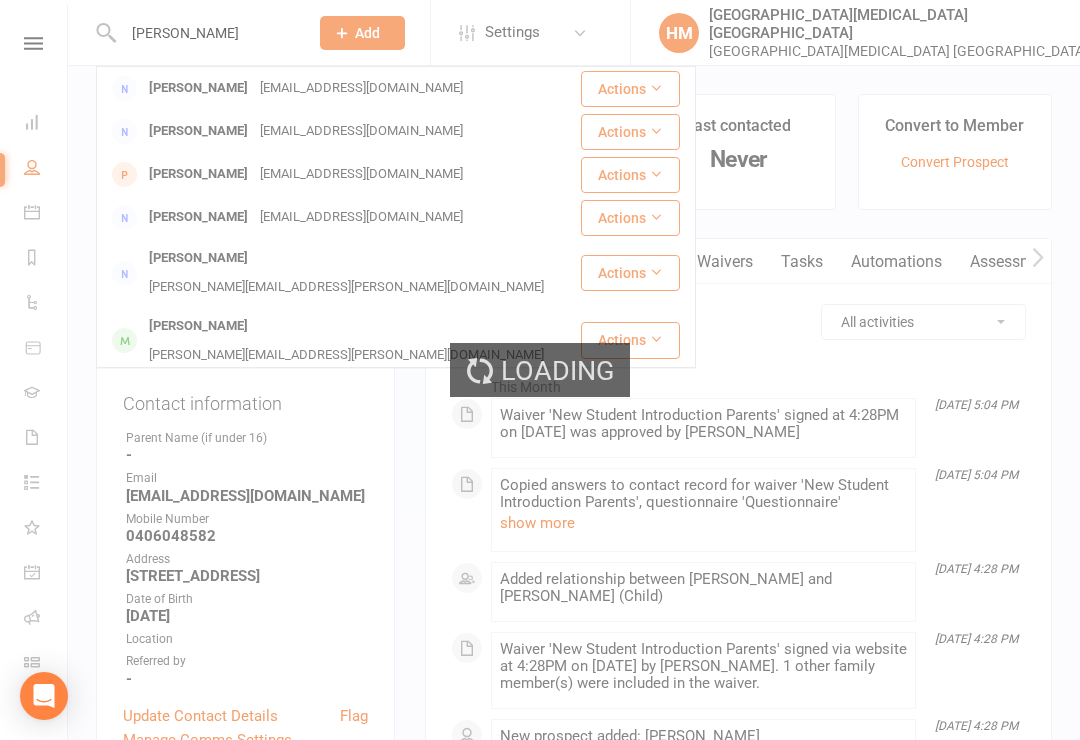 type 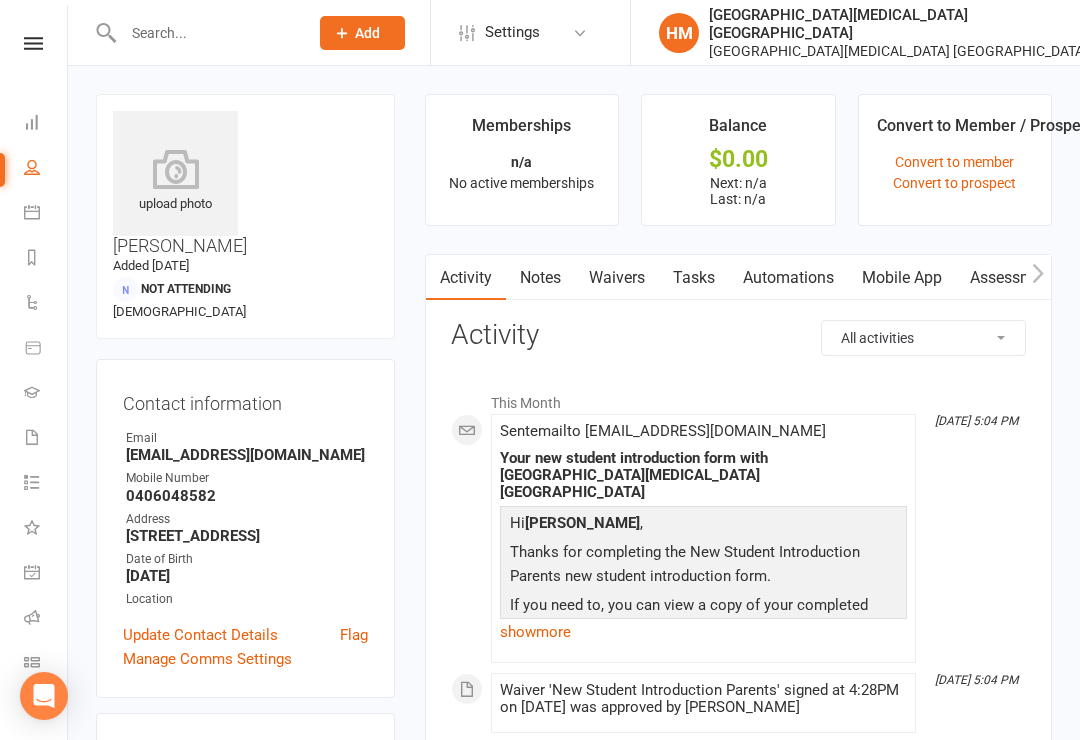 click on "Waivers" at bounding box center (617, 278) 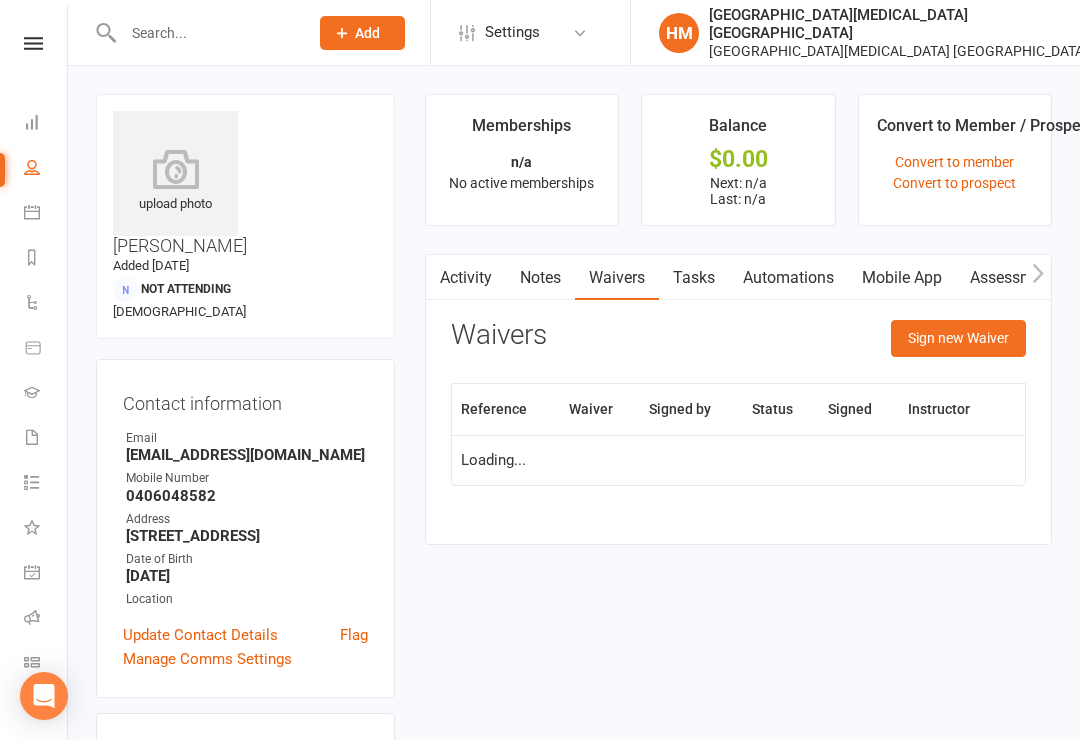 click on "Sign new Waiver" at bounding box center [958, 338] 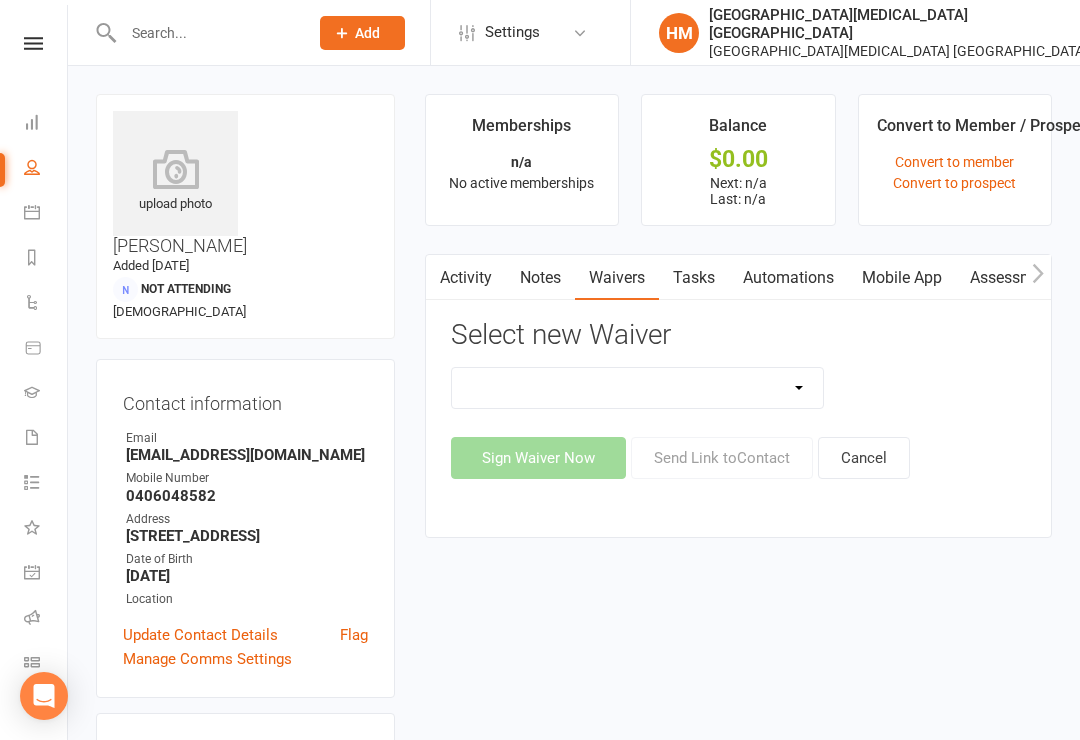 click on "App membership only Cancellation Form Change to payment frequency Fitness Challenge Goals Assessment Membership BBC Upgrade Form 12 months Membership Form Membership Form Kindymites/Minimites Membership Form ONLINE Registration ONLY Membership Form - parent part payment Membership PIF/Lesson Block Membership Upgrade Form Membership Upgrade Form Black Belt Club 12 months New Student Introduction Adults New Student Introduction Parents Request to Suspend Membership Special Events Update Of Payment Details" at bounding box center [638, 388] 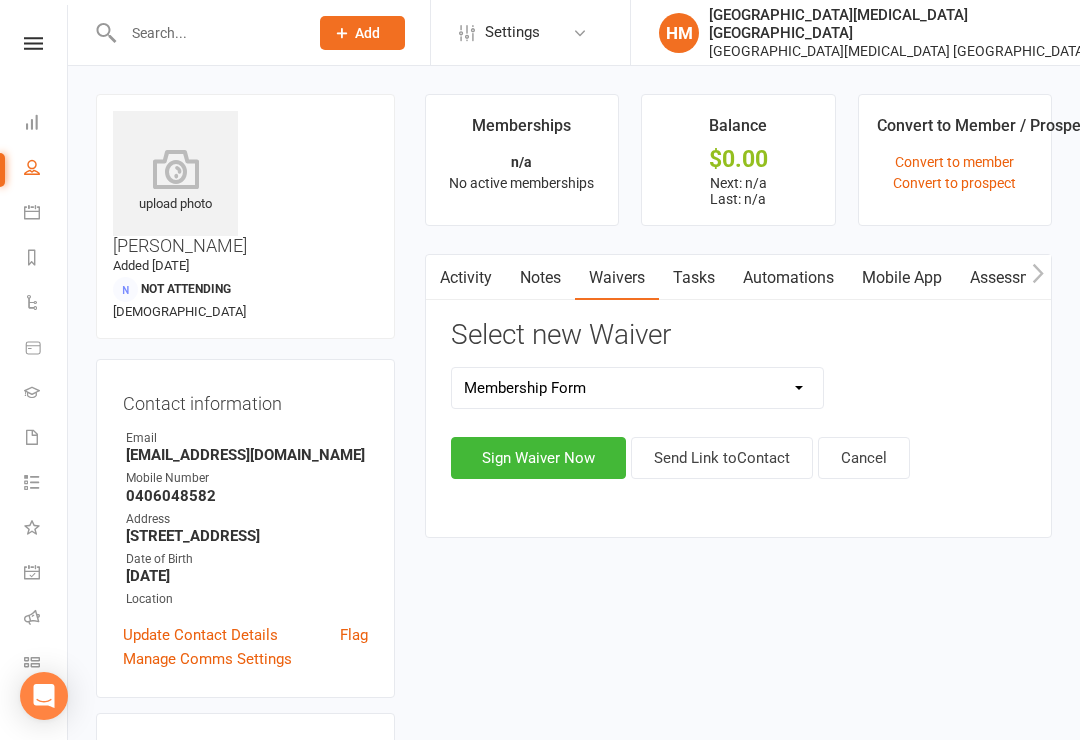 click on "Sign Waiver Now" at bounding box center (538, 458) 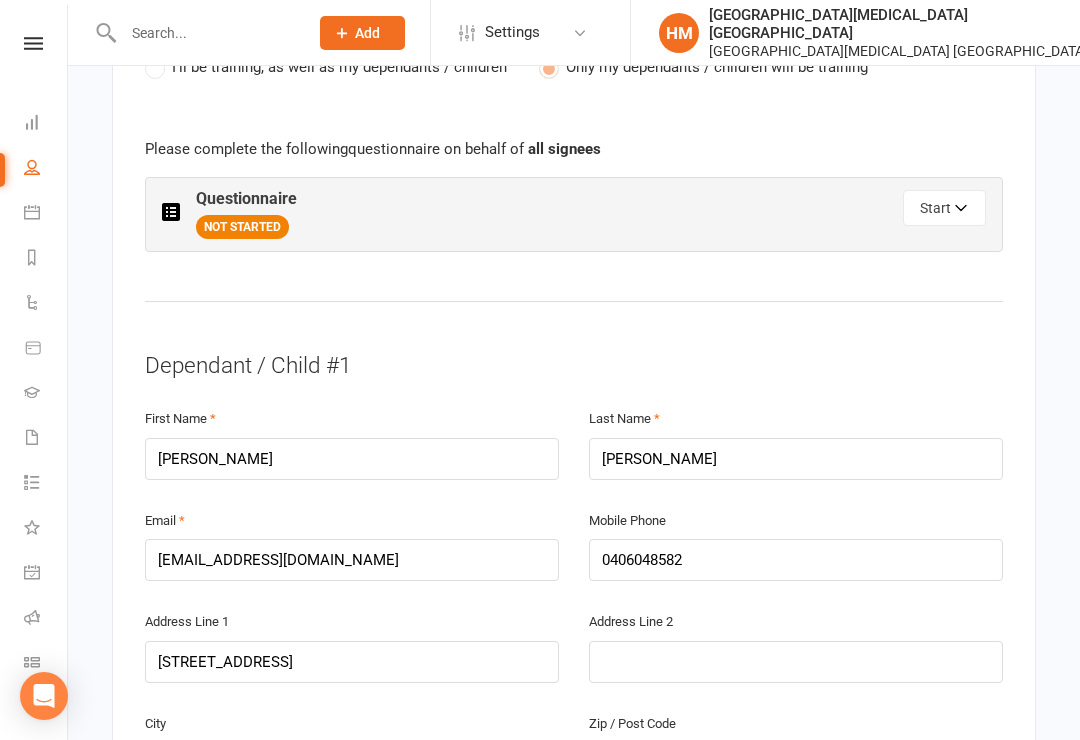 scroll, scrollTop: 1139, scrollLeft: 0, axis: vertical 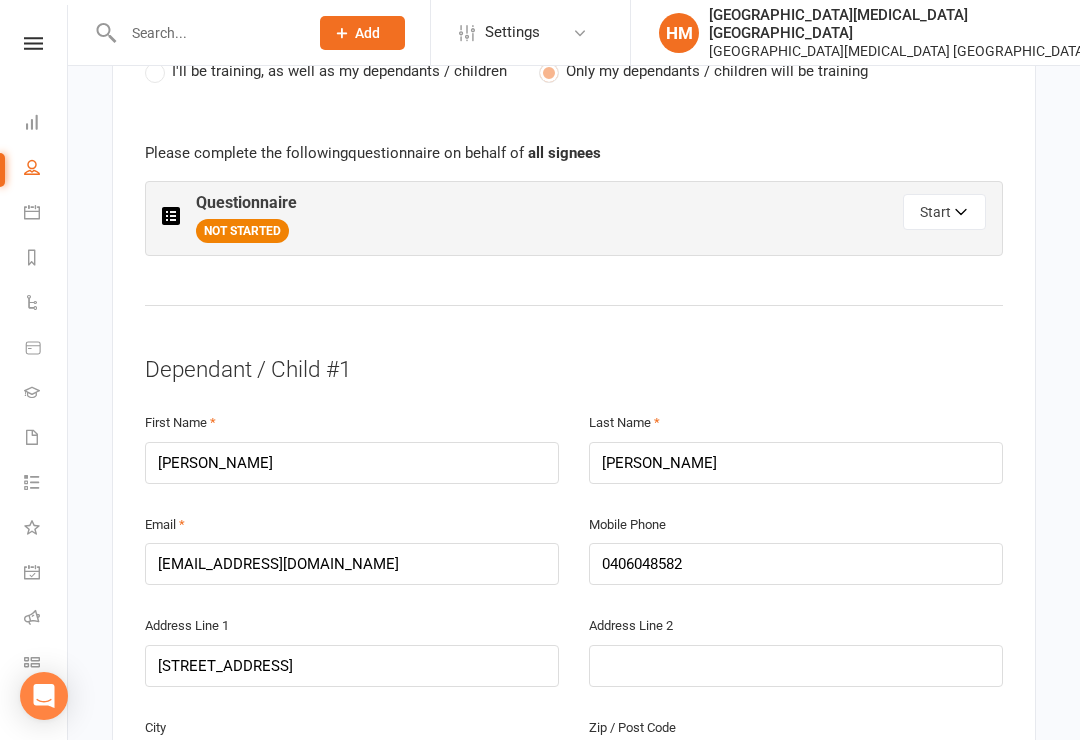 click on "Start" at bounding box center [944, 212] 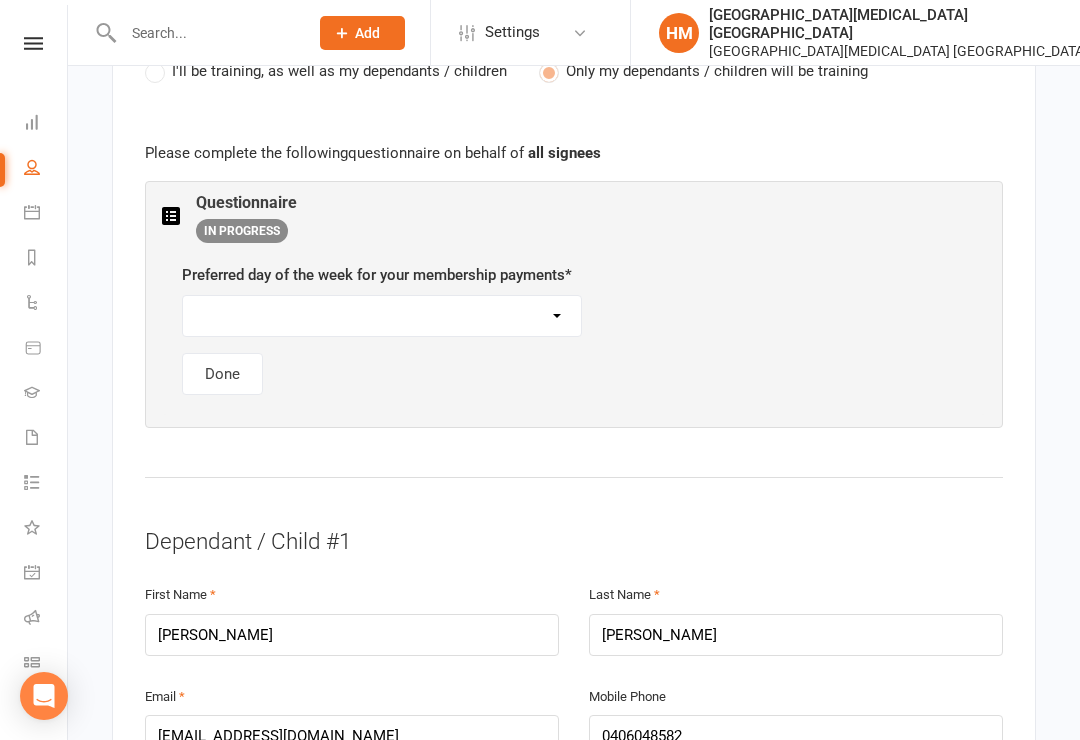 click on "[DATE] [DATE] [DATE] [DATE] [DATE]" at bounding box center (382, 316) 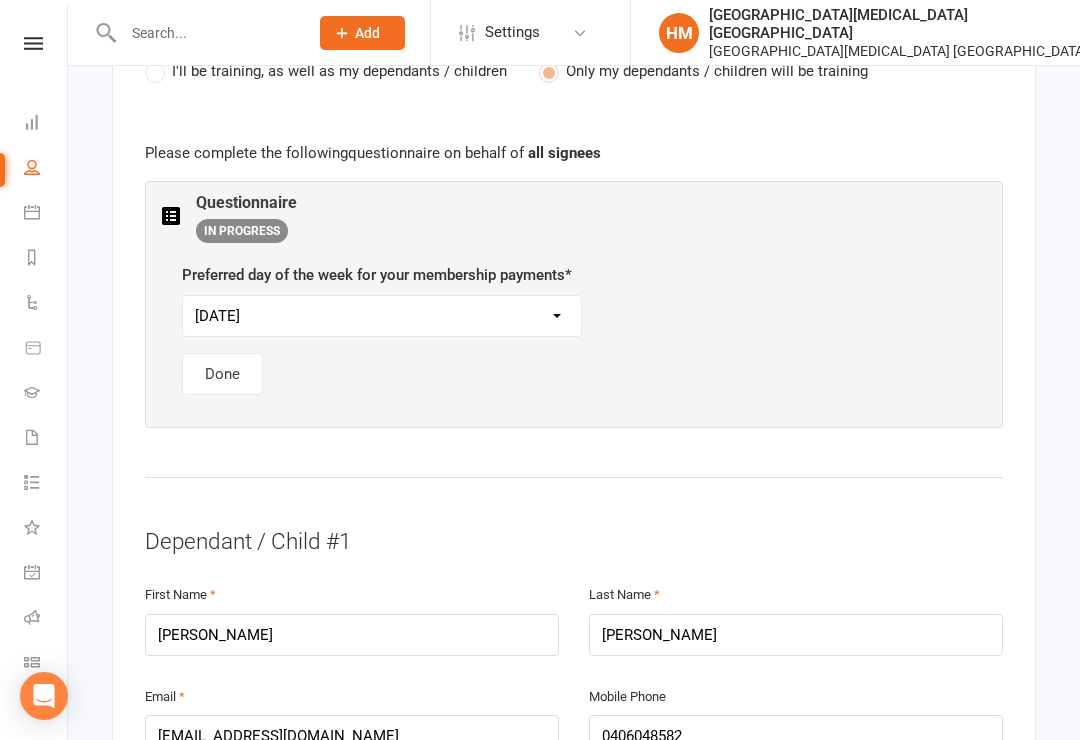 click on "Done" at bounding box center (222, 374) 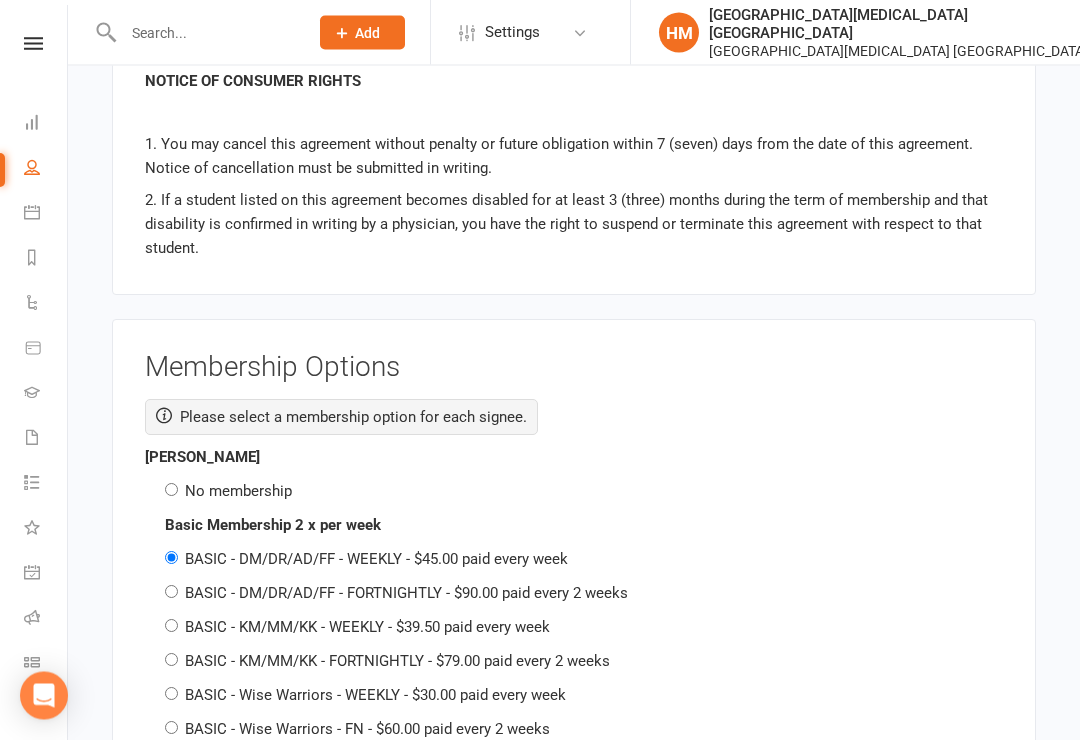 click on "[GEOGRAPHIC_DATA][MEDICAL_DATA] Morisset 86 617 955 281 p: 0450314446 [EMAIL_ADDRESS][DOMAIN_NAME] [STREET_ADDRESS] Membership Form Instructions Please complete the attached form to complete your membership.
Membership fees are per person, discounts will be applied on approval of your membership.
All personal information collected is subject to our privacy policy. Parent / Guardian First Name [PERSON_NAME] Last Name [PERSON_NAME] Email [EMAIL_ADDRESS][DOMAIN_NAME] Mobile Phone 0406048582 Address Line [GEOGRAPHIC_DATA] Address Line [GEOGRAPHIC_DATA] Zip / Post Code 2264 State / Province Nsw Date of Birth [DEMOGRAPHIC_DATA]
[DATE] - [DATE]
1981
1982
1983
1984
1985
1986
1987
1988
1989
1990
1991" at bounding box center [574, 1066] 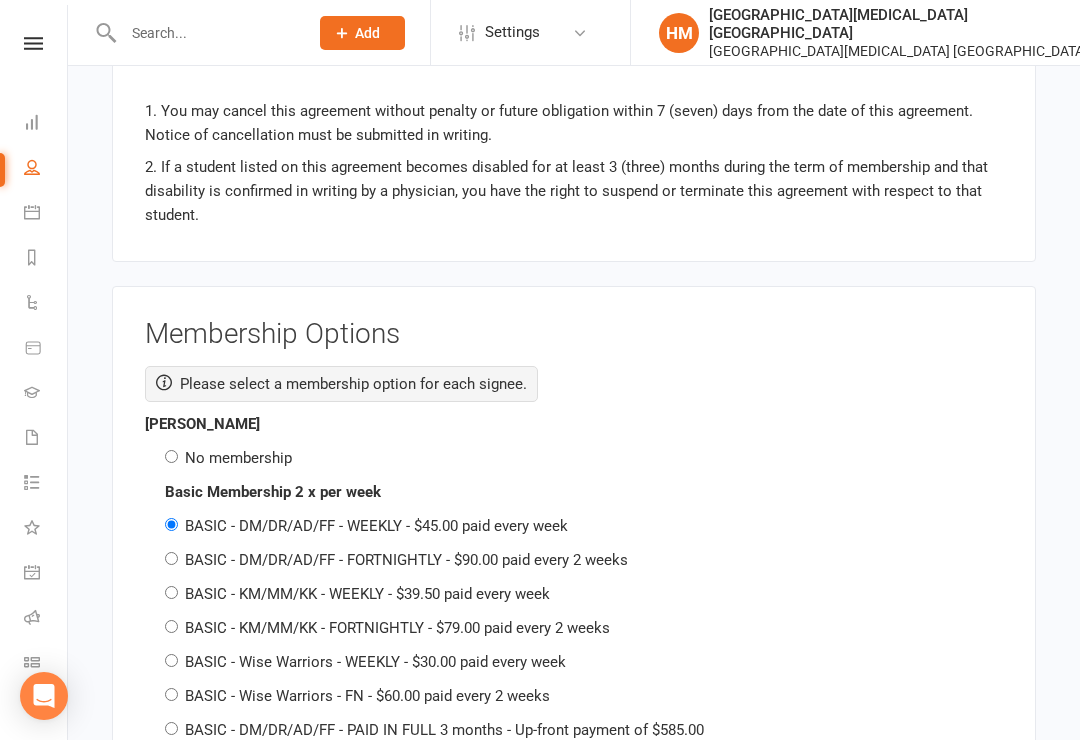 click on "No membership" at bounding box center [171, 456] 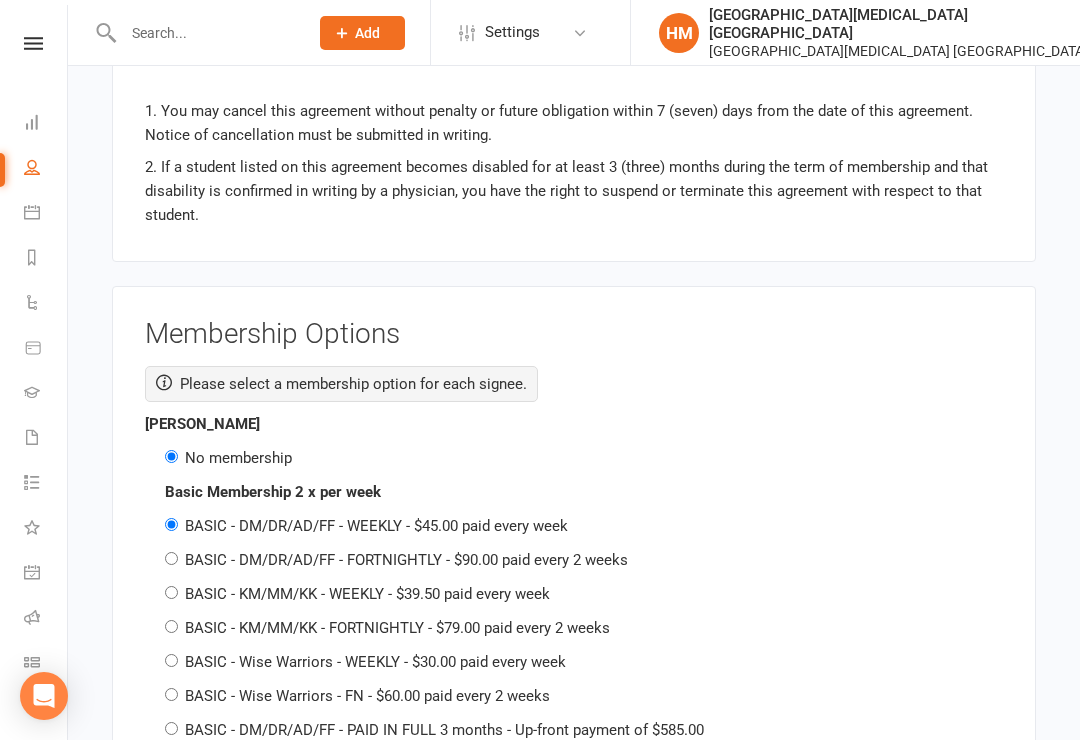 radio on "false" 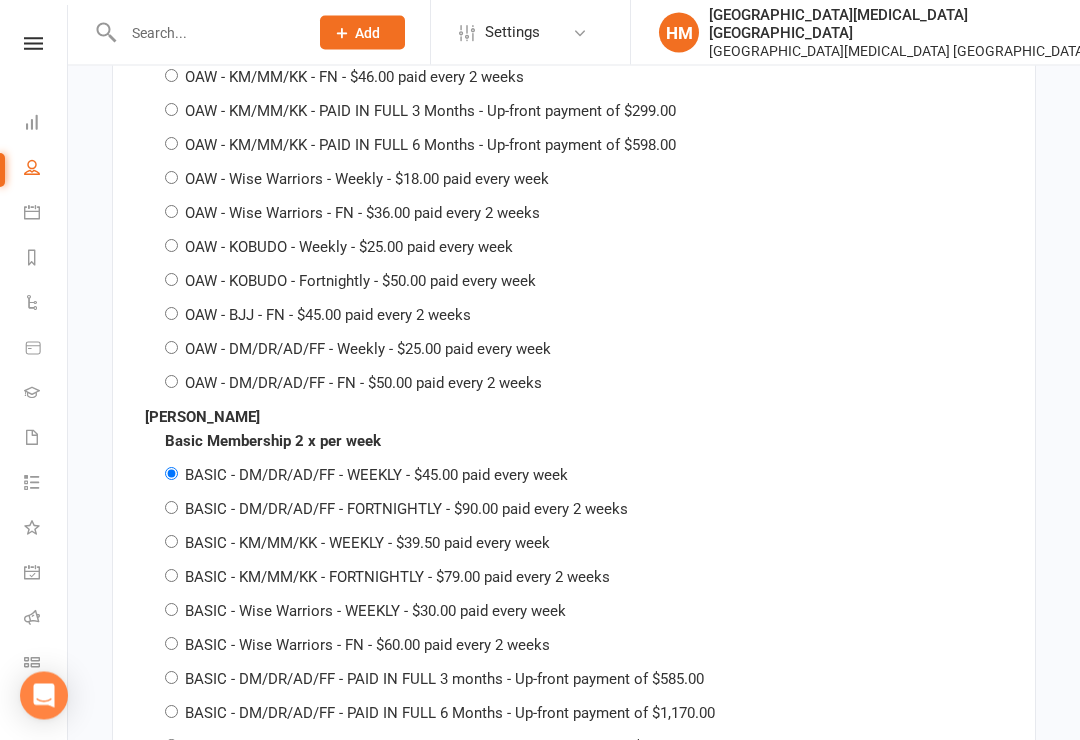 click on "BASIC - DM/DR/AD/FF - FORTNIGHTLY - $90.00 paid every 2 weeks" at bounding box center (171, 508) 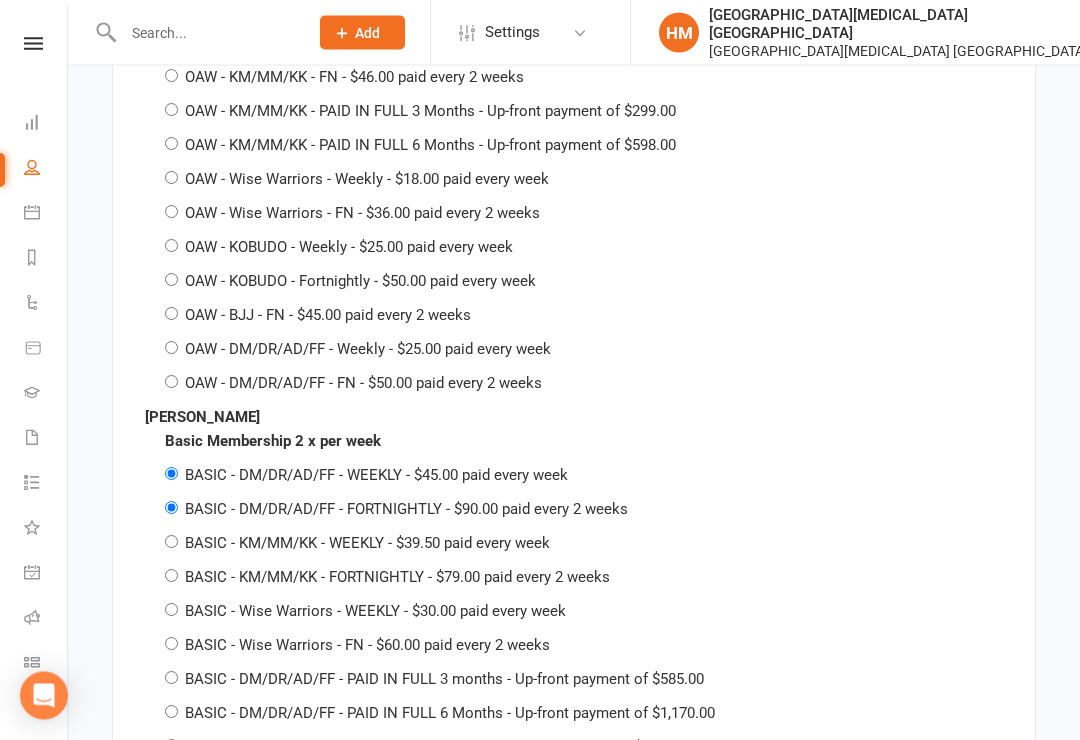 radio on "false" 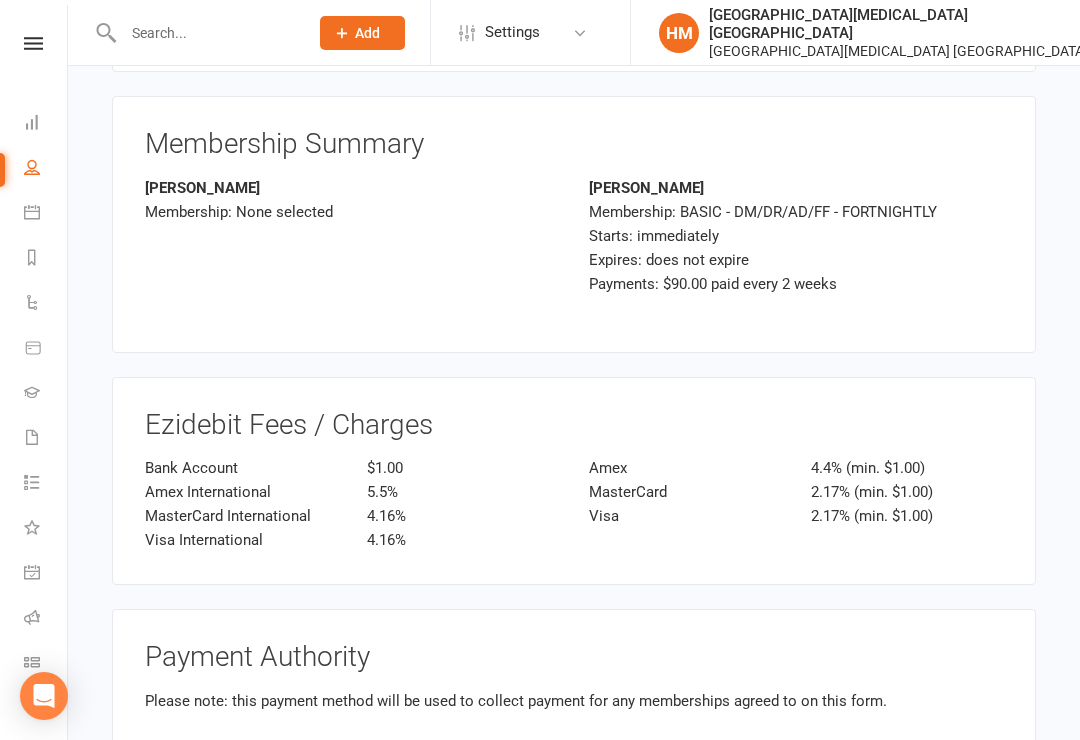 scroll, scrollTop: 5978, scrollLeft: 0, axis: vertical 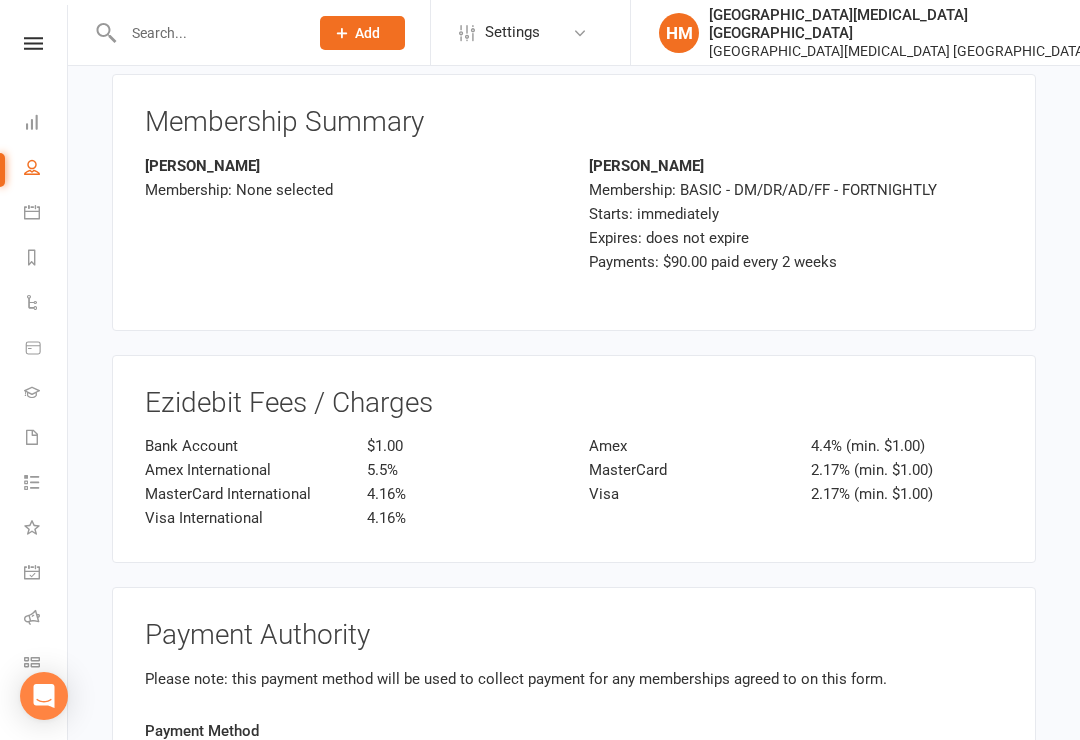 click on "Credit Card Bank Account" at bounding box center (352, 770) 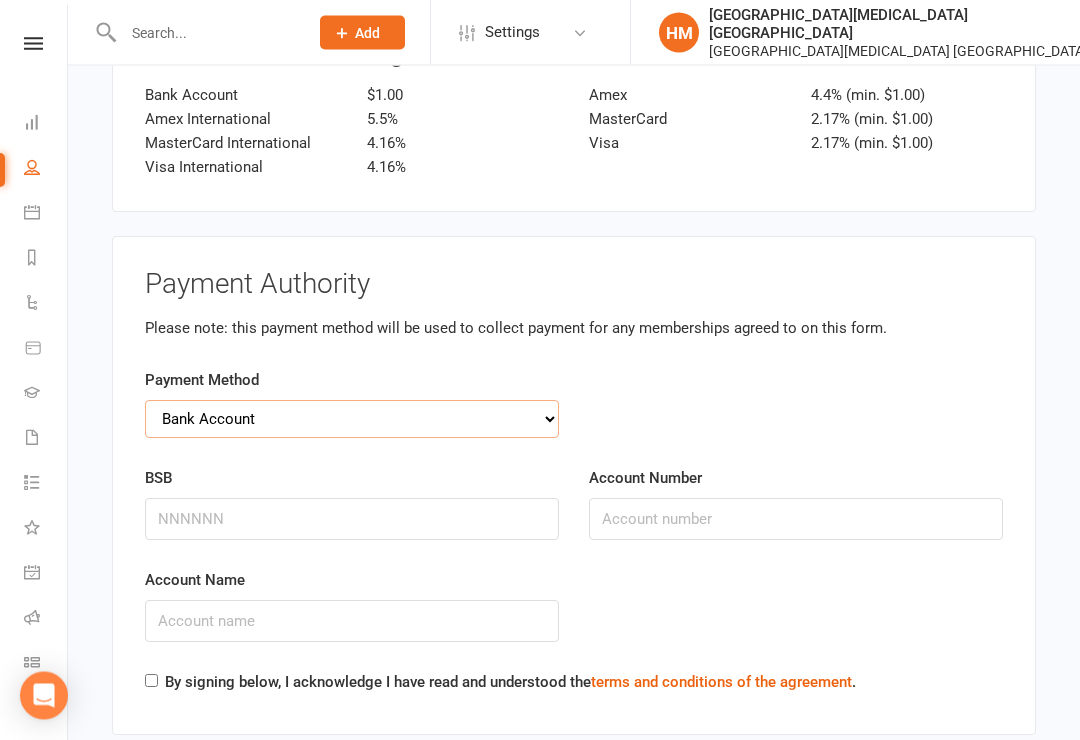 scroll, scrollTop: 6329, scrollLeft: 0, axis: vertical 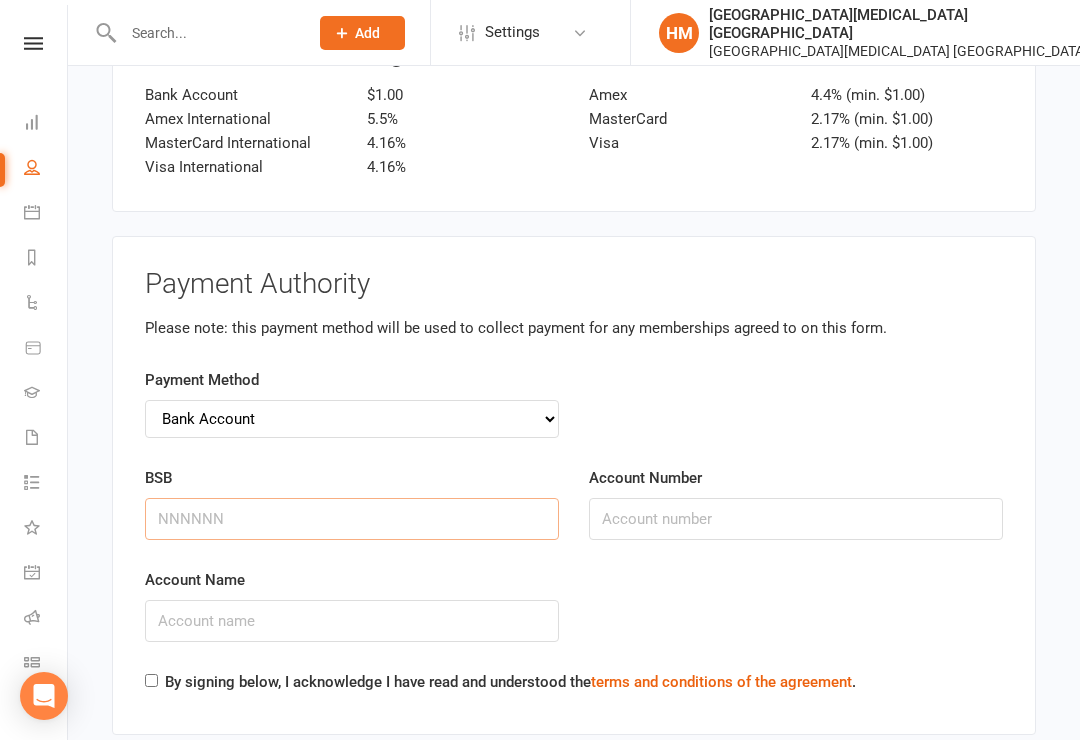 click on "BSB" at bounding box center (352, 519) 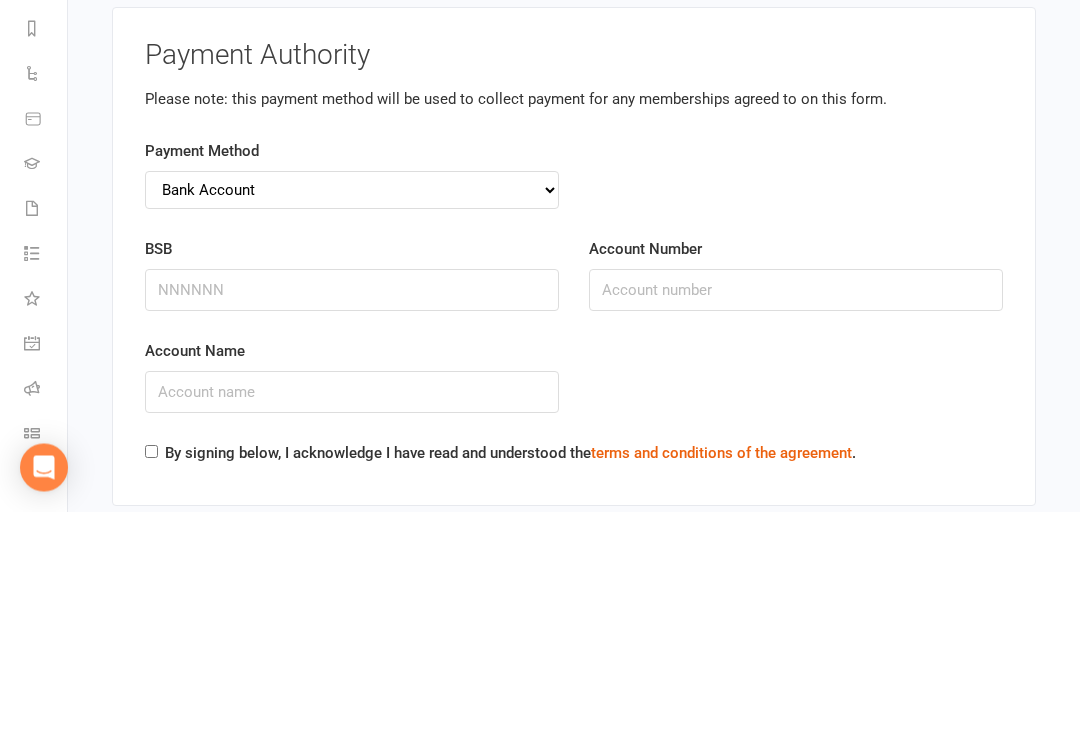 click on "Account Number" at bounding box center (796, 519) 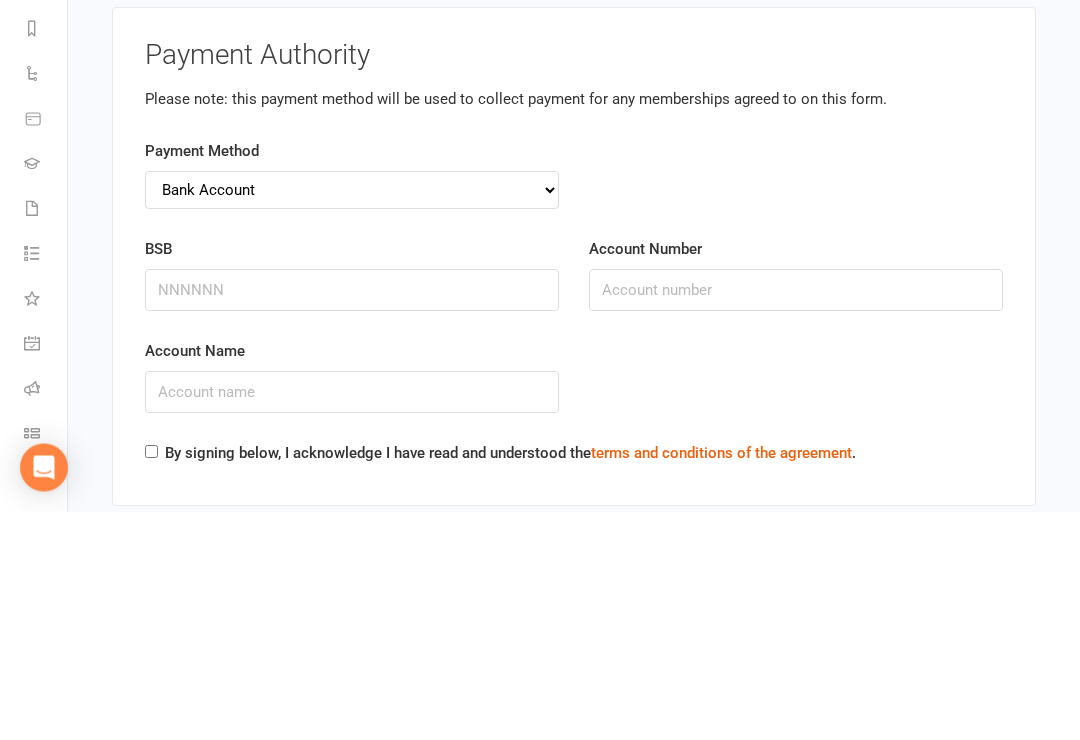 click on "BSB" at bounding box center (352, 519) 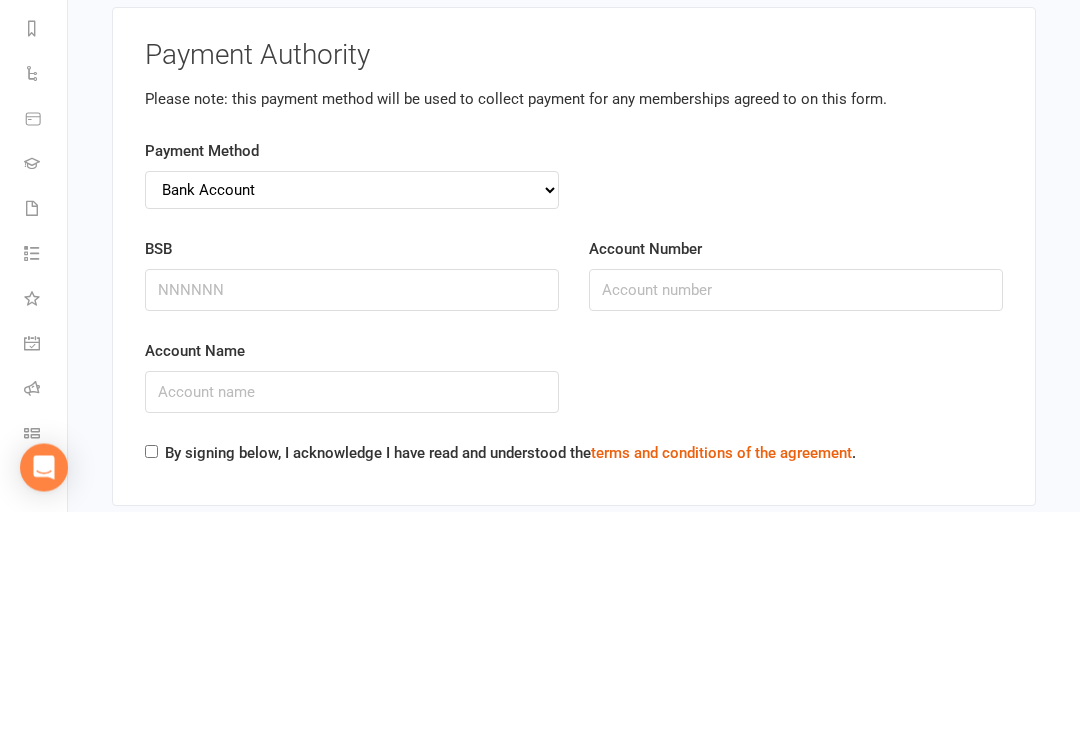 click on "Credit Card Bank Account" at bounding box center (352, 419) 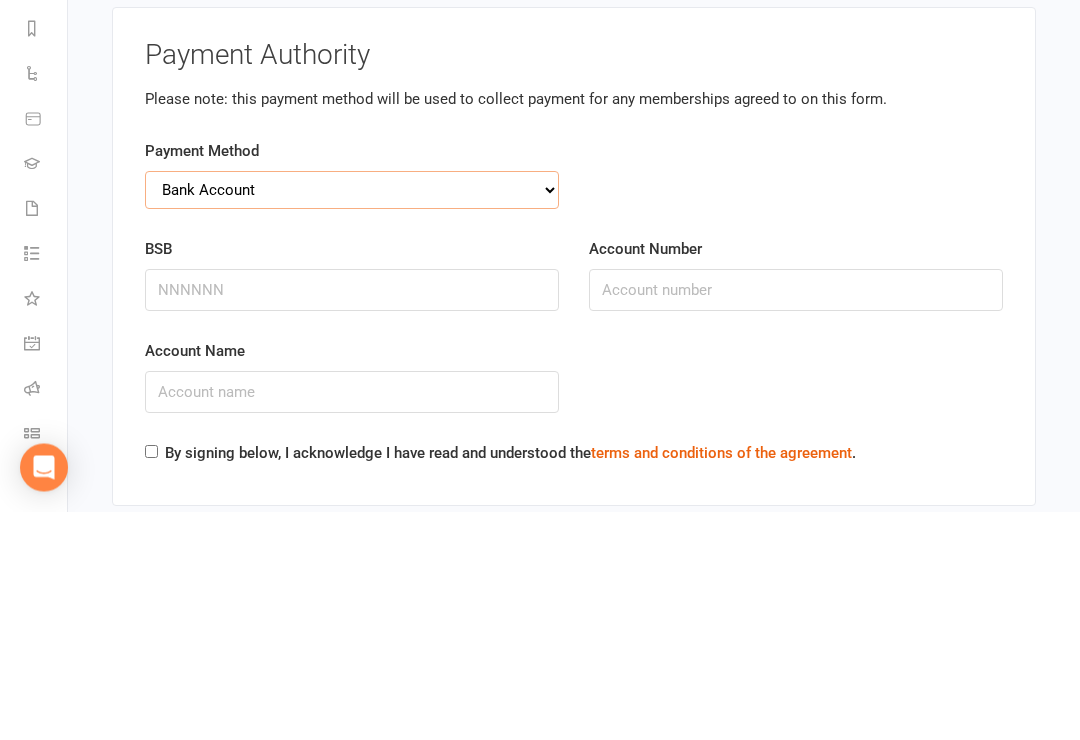 scroll, scrollTop: 6558, scrollLeft: 0, axis: vertical 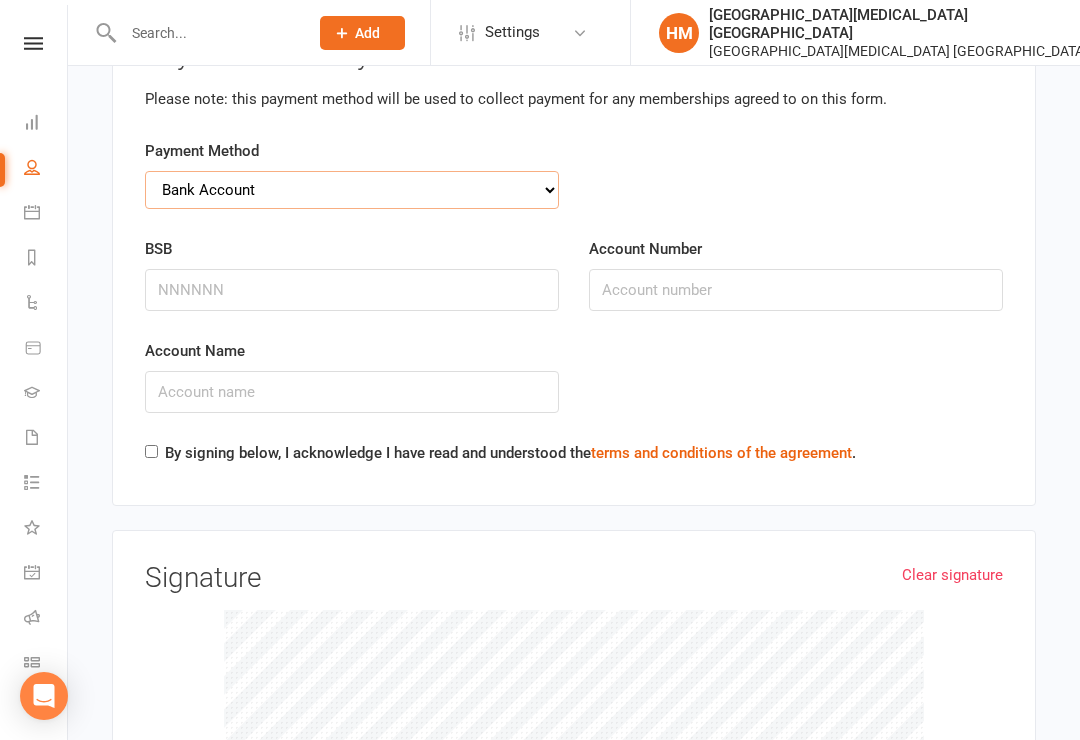 select on "credit_card" 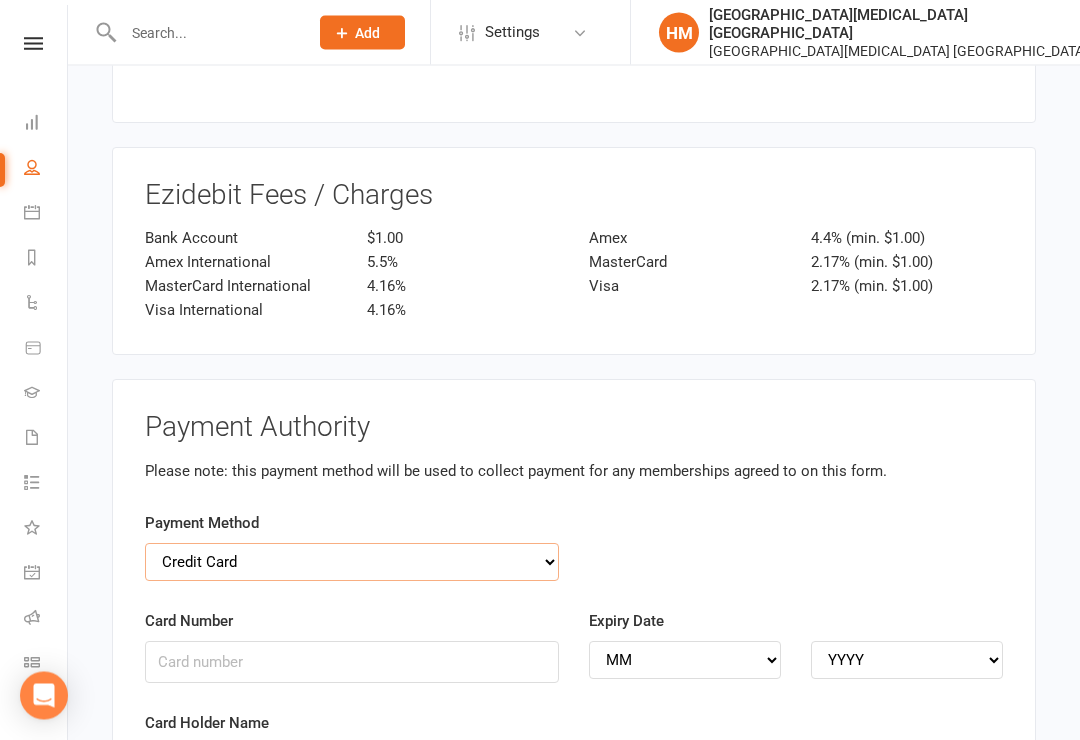scroll, scrollTop: 6186, scrollLeft: 0, axis: vertical 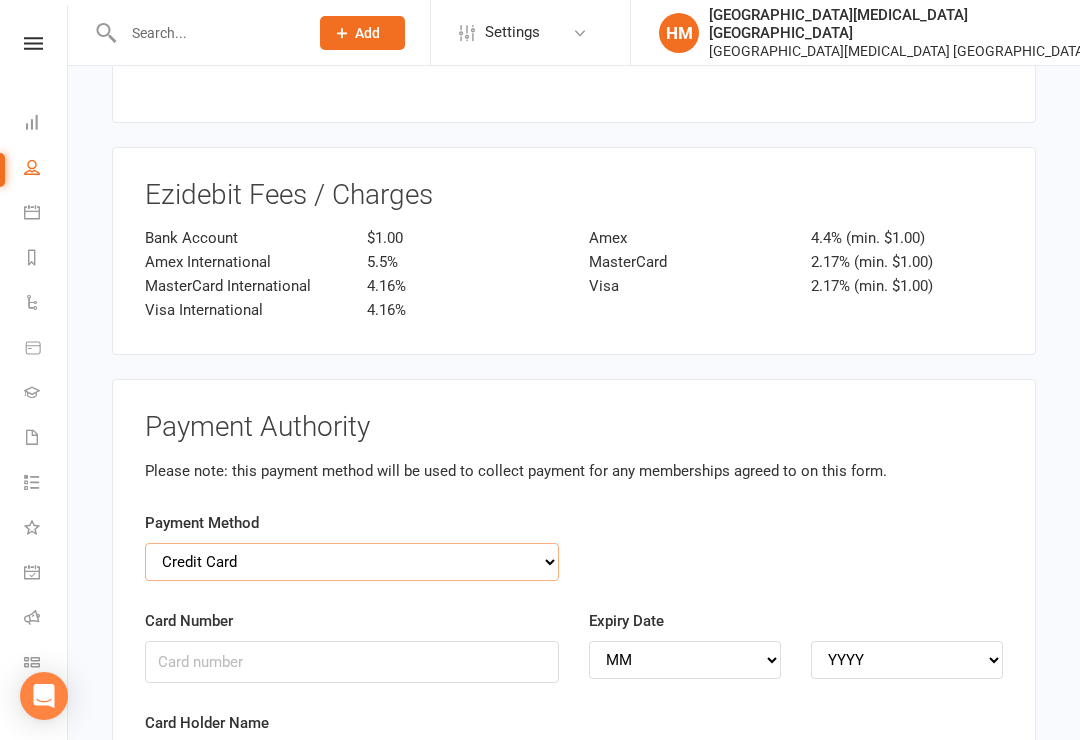 click on "Credit Card Bank Account" at bounding box center [352, 562] 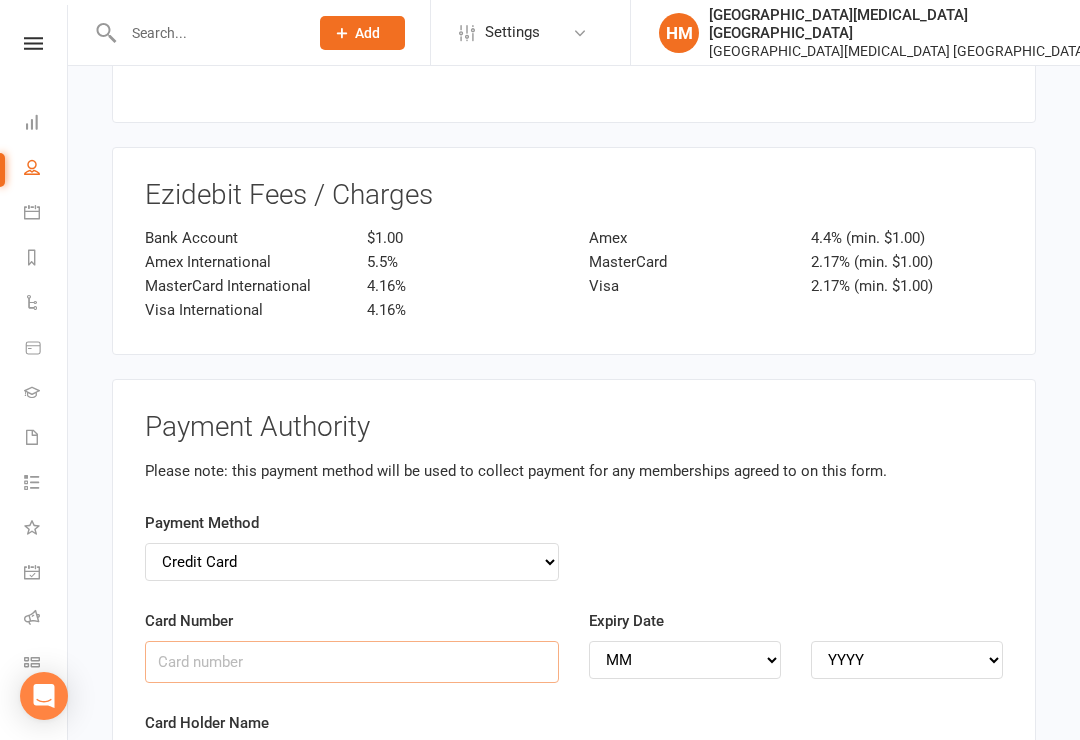 click on "Card Number" at bounding box center (352, 662) 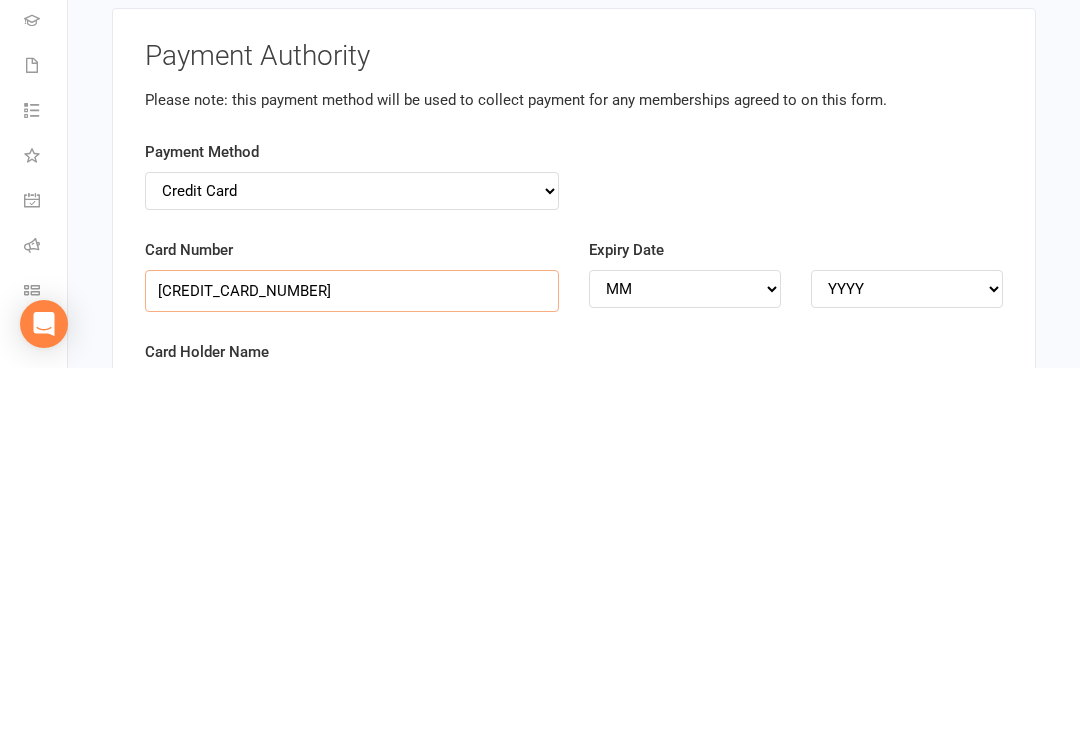 type on "[CREDIT_CARD_NUMBER]" 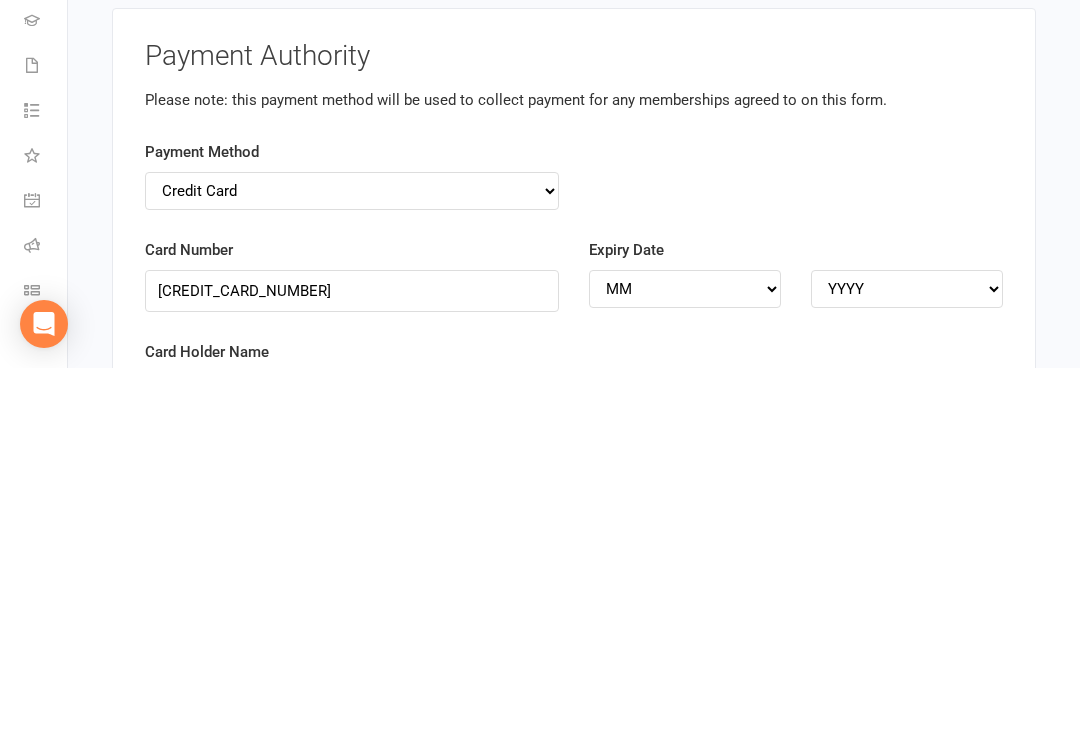 click on "MM 01 02 03 04 05 06 07 08 09 10 11 12" at bounding box center [685, 661] 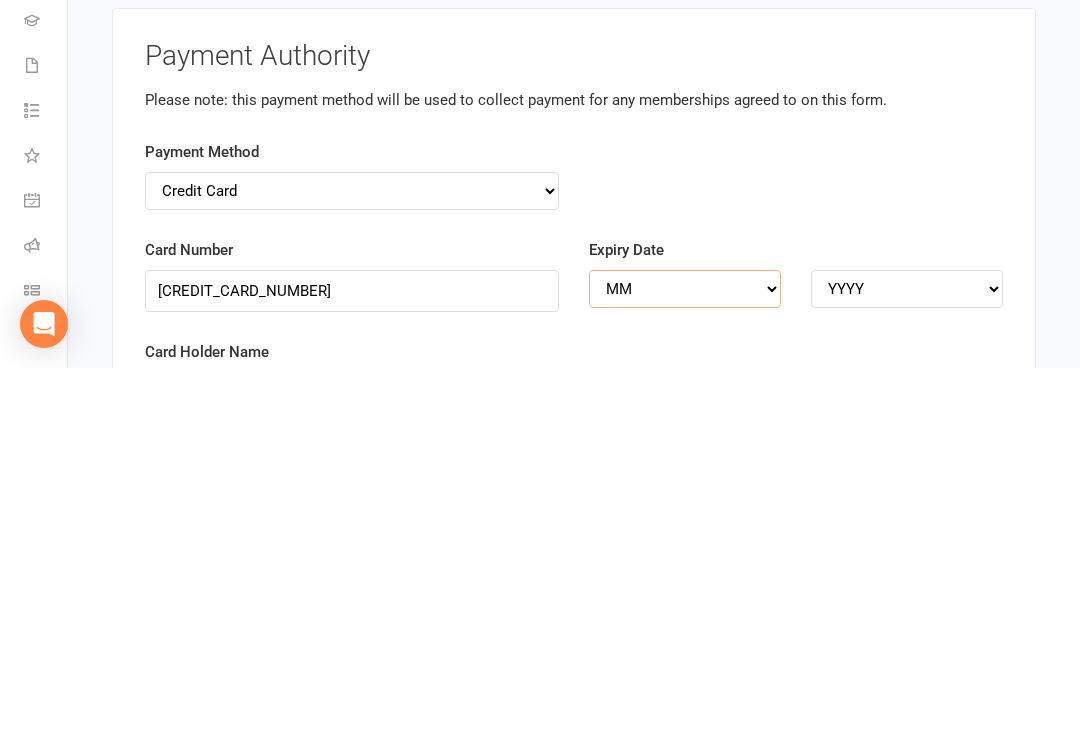 scroll, scrollTop: 6558, scrollLeft: 0, axis: vertical 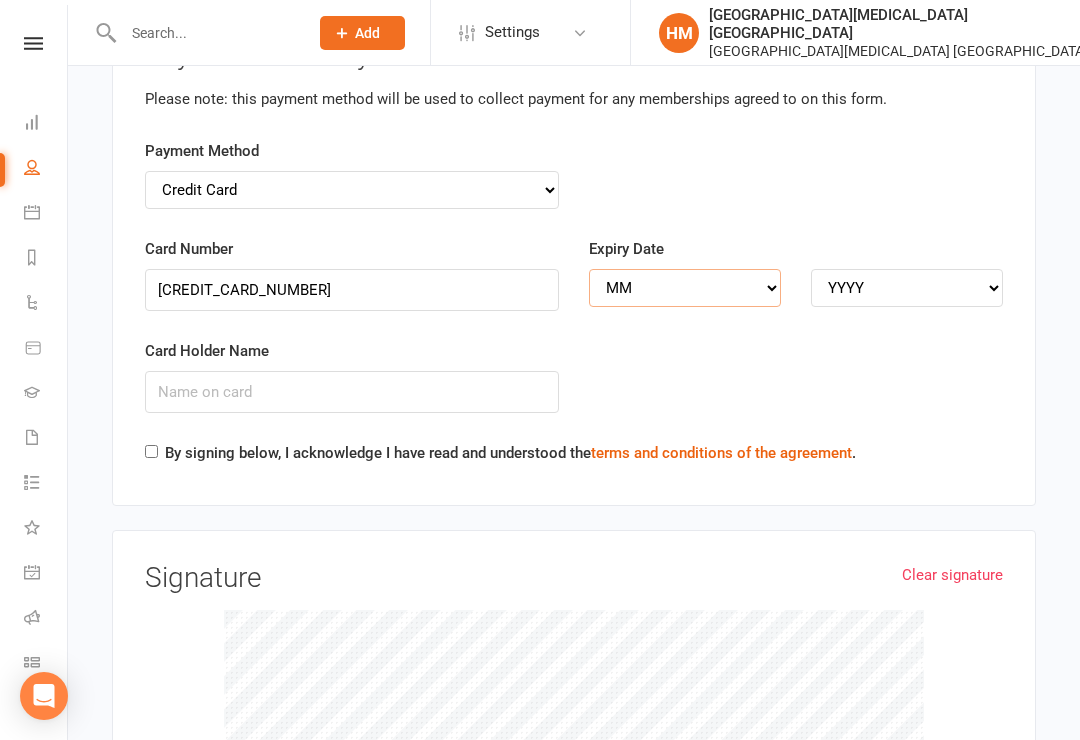 select on "10" 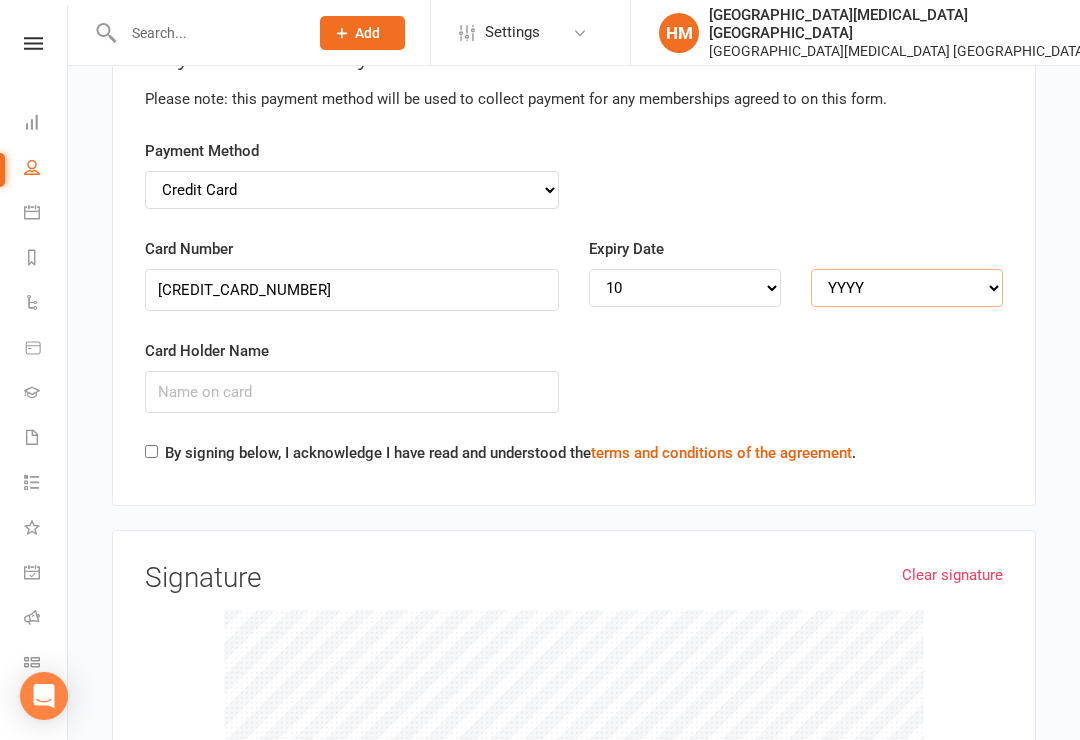 click on "YYYY 2025 2026 2027 2028 2029 2030 2031 2032 2033 2034" at bounding box center (907, 288) 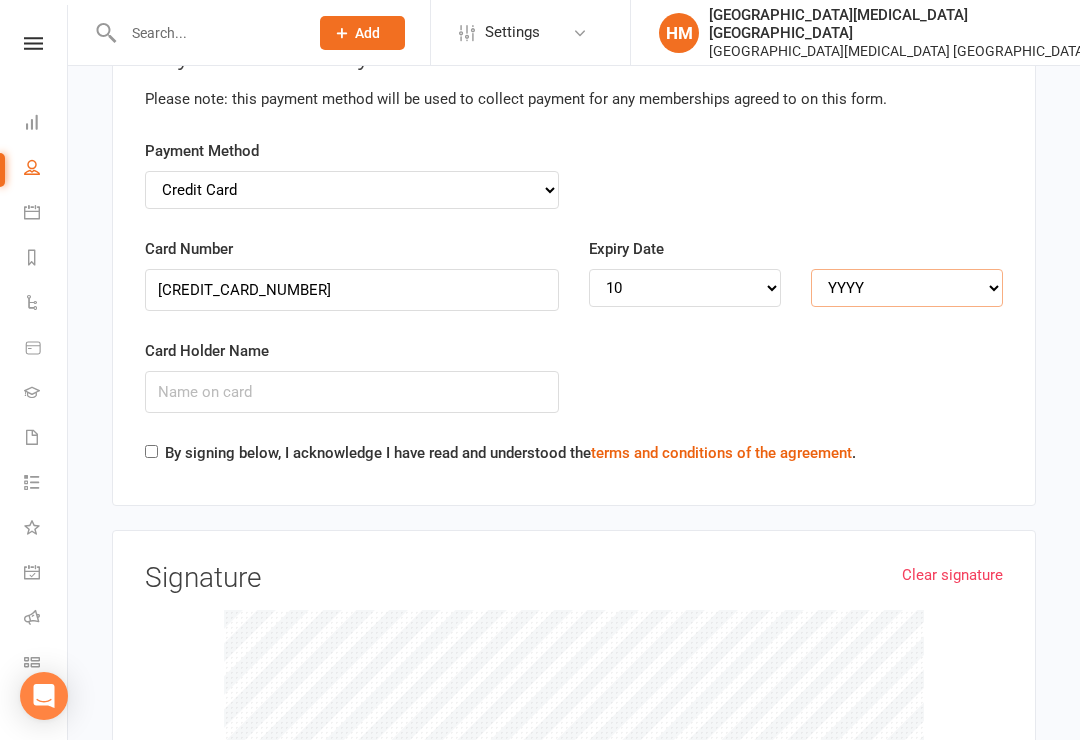 select on "2027" 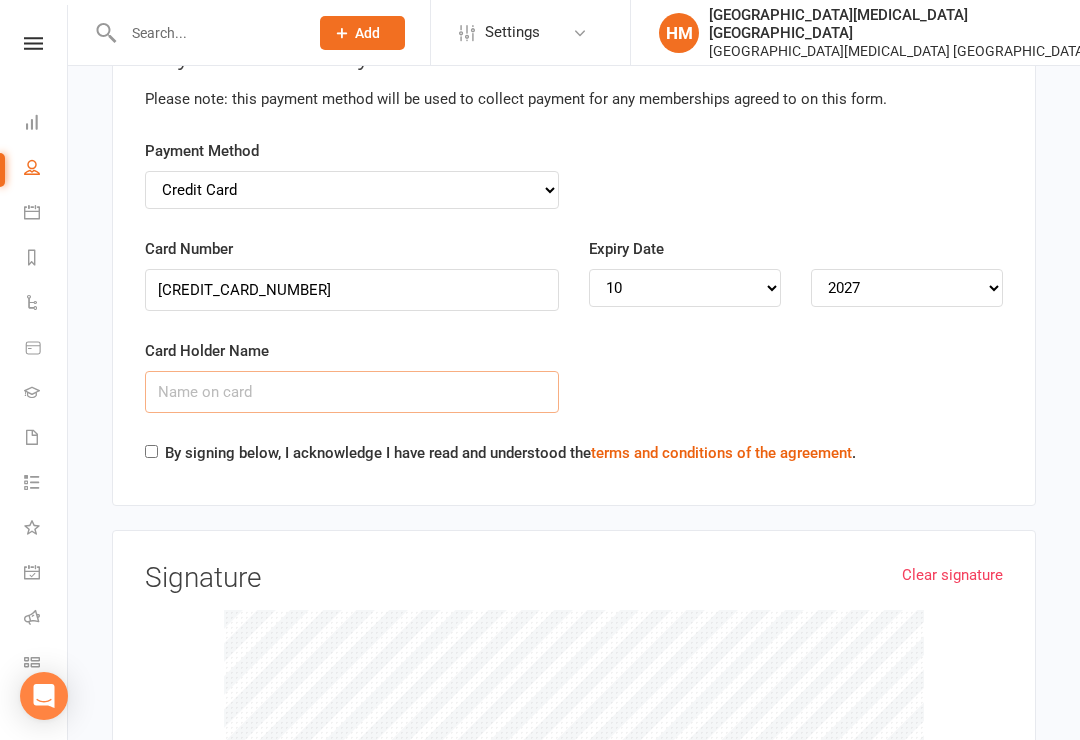 click on "Card Holder Name" at bounding box center [352, 392] 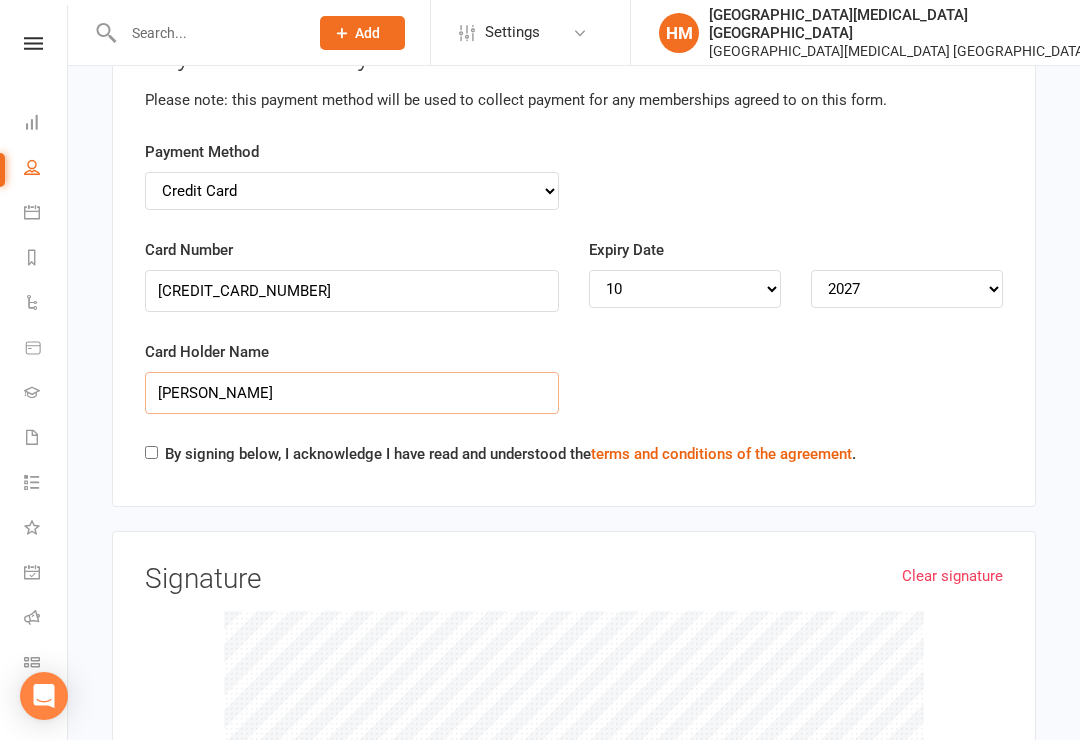 type on "[PERSON_NAME]" 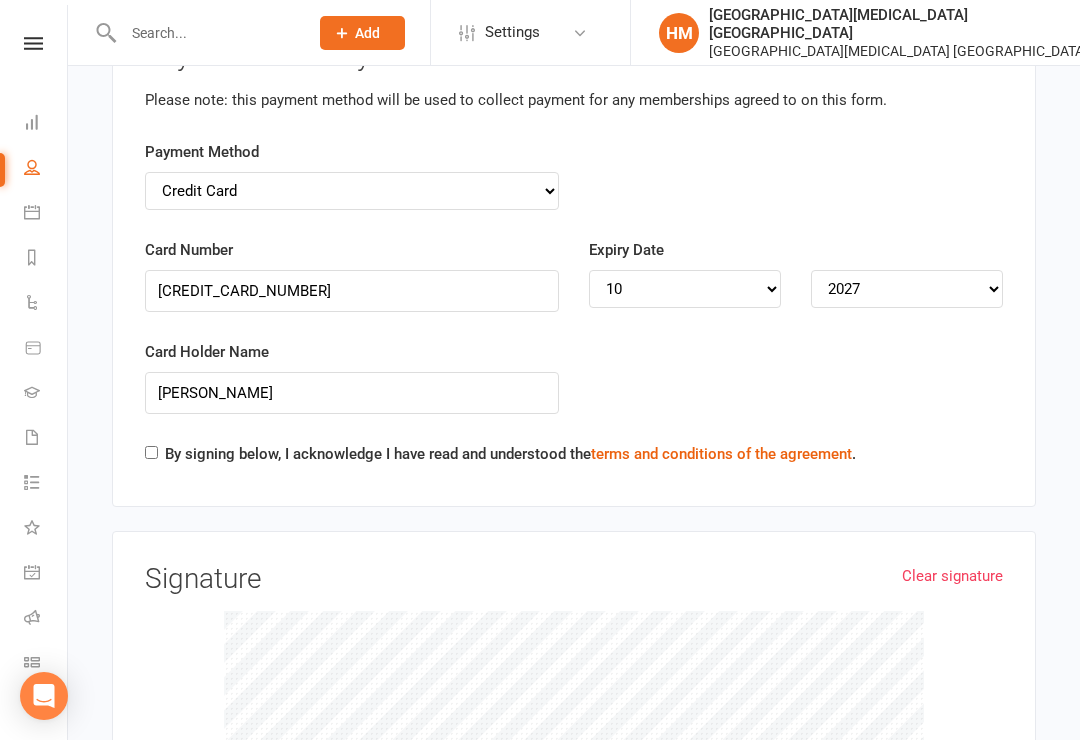 click on "By signing below, I acknowledge I have read and understood the  terms and conditions of the agreement ." at bounding box center (151, 452) 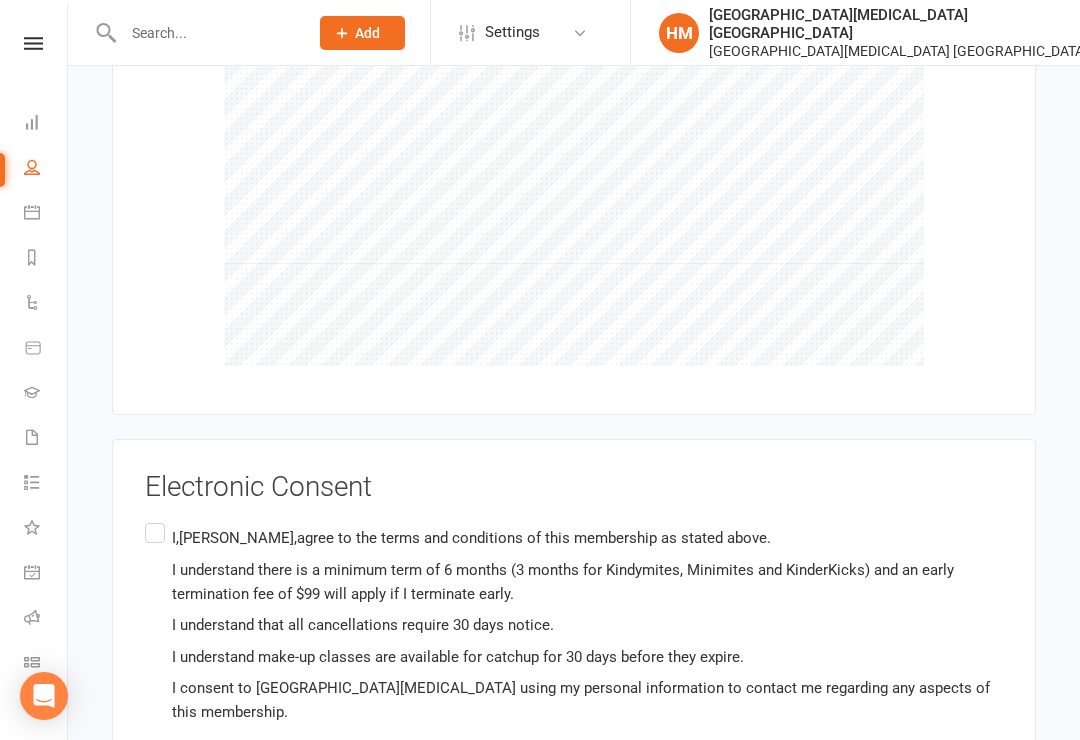 scroll, scrollTop: 7103, scrollLeft: 0, axis: vertical 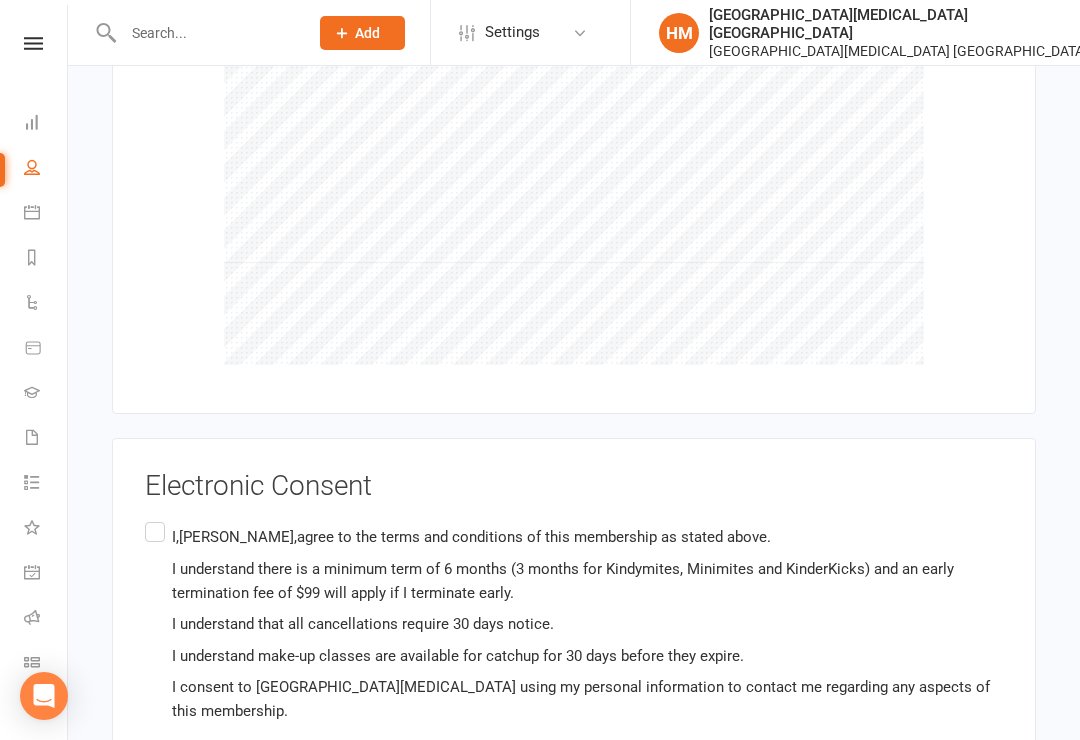 click on "I,[PERSON_NAME],agree to the terms and conditions of this membership as stated above. I understand there is a minimum term of 6 months (3 months for Kindymites, Minimites and KinderKicks) and an early termination fee of $99 will apply if I terminate early. I understand that all cancellations require 30 days notice. I understand make-up classes are available for catchup for 30 days before they expire. I consent to [GEOGRAPHIC_DATA][MEDICAL_DATA] using my personal information to contact me regarding any aspects of this membership." at bounding box center [574, 624] 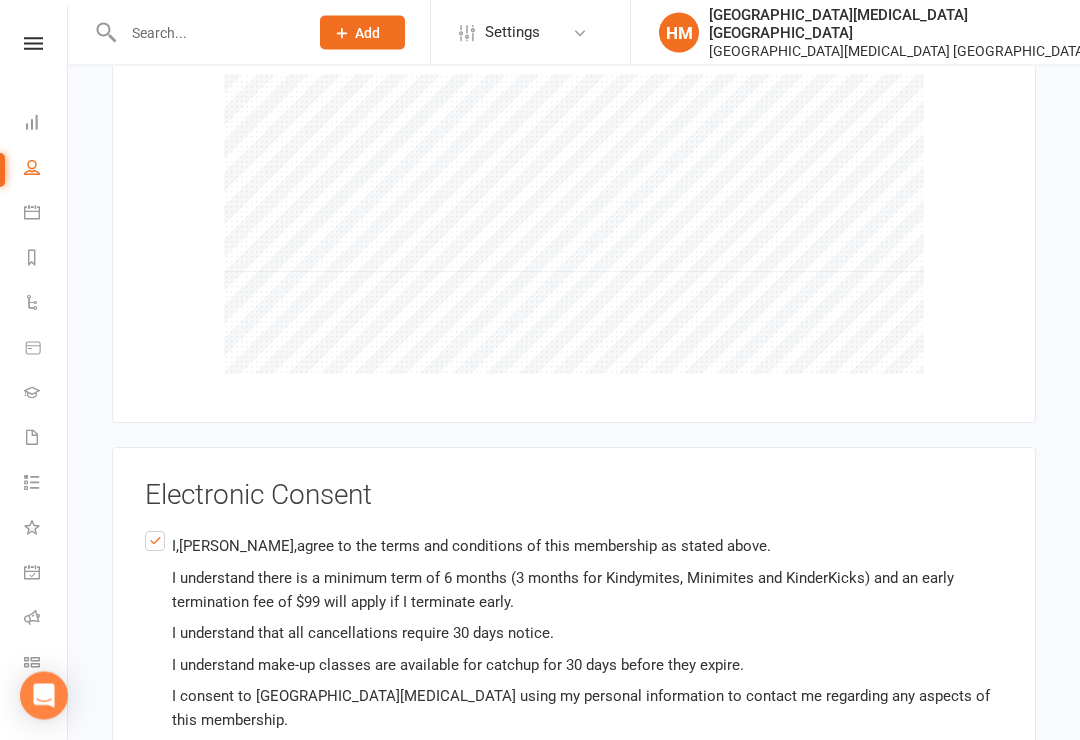 scroll, scrollTop: 7157, scrollLeft: 0, axis: vertical 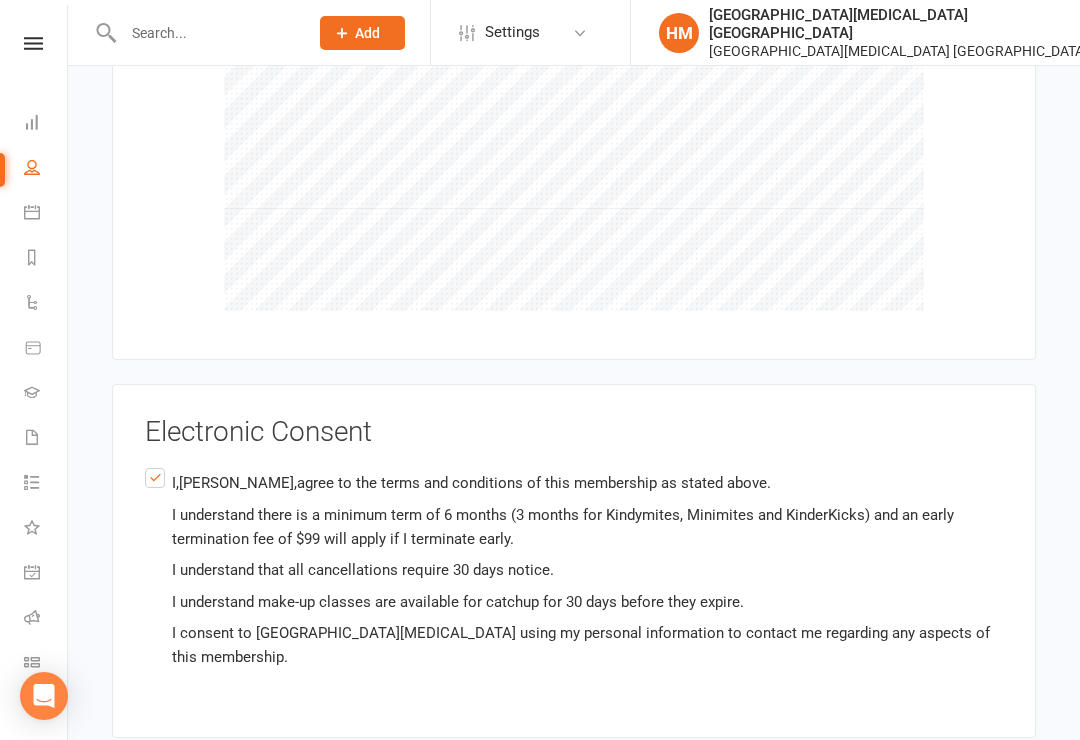 click on "Agree & Submit" at bounding box center (194, 783) 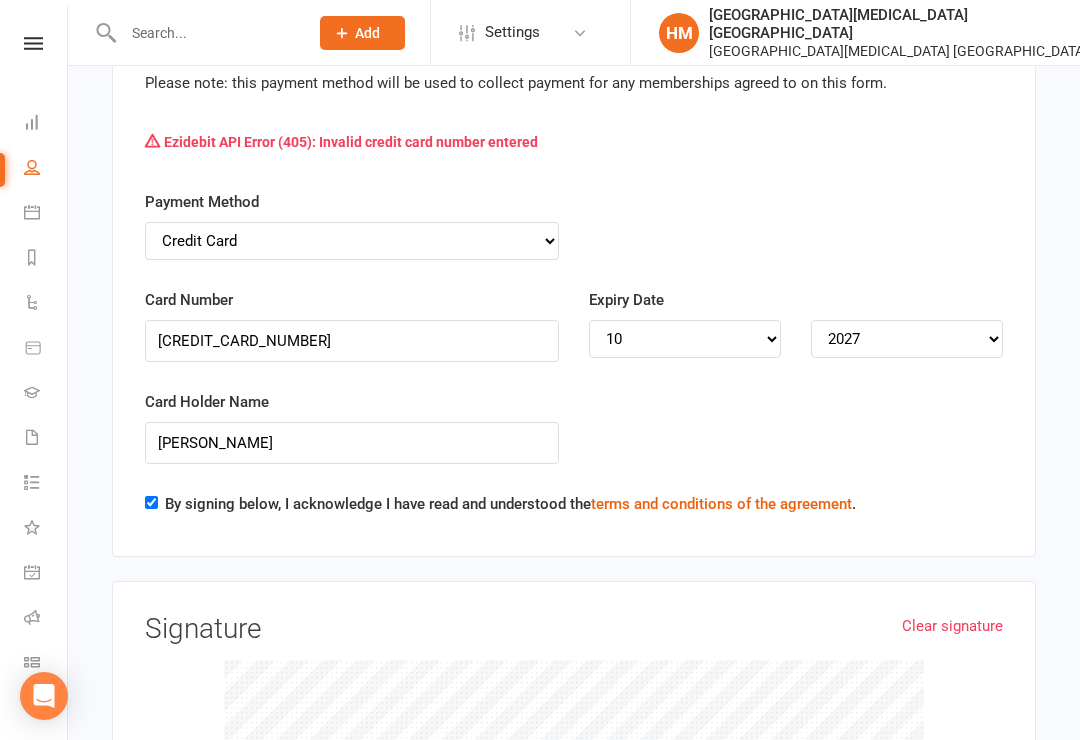 scroll, scrollTop: 6468, scrollLeft: 0, axis: vertical 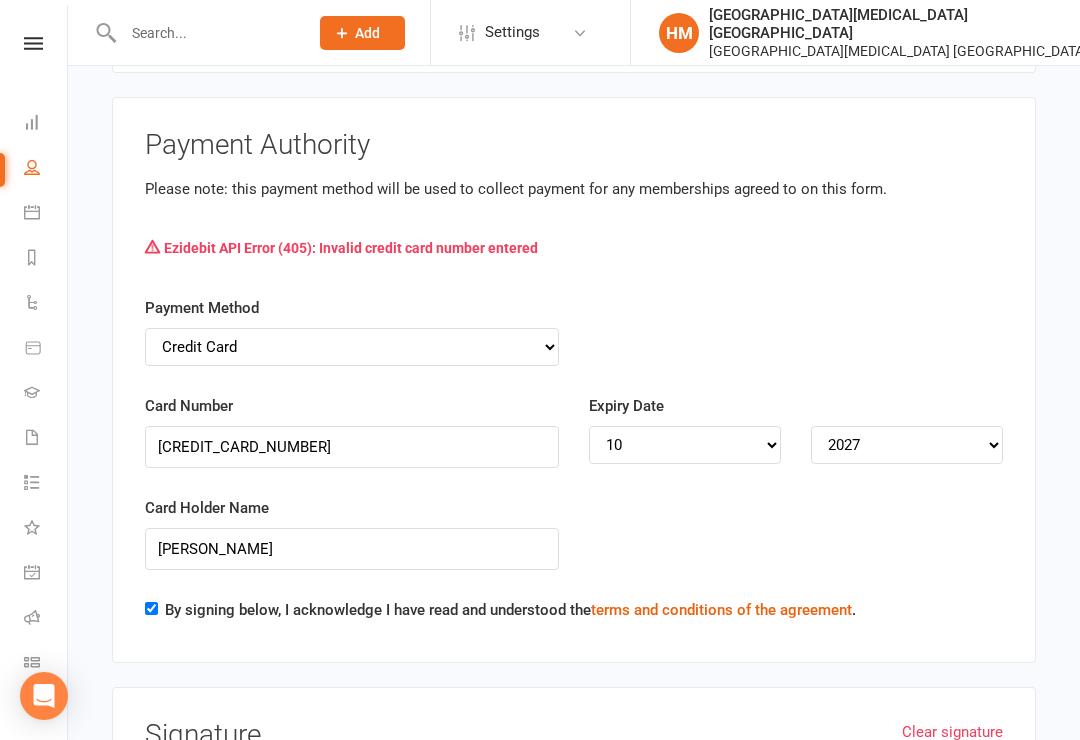 click on "Payment Method Credit Card Bank Account" at bounding box center [352, 331] 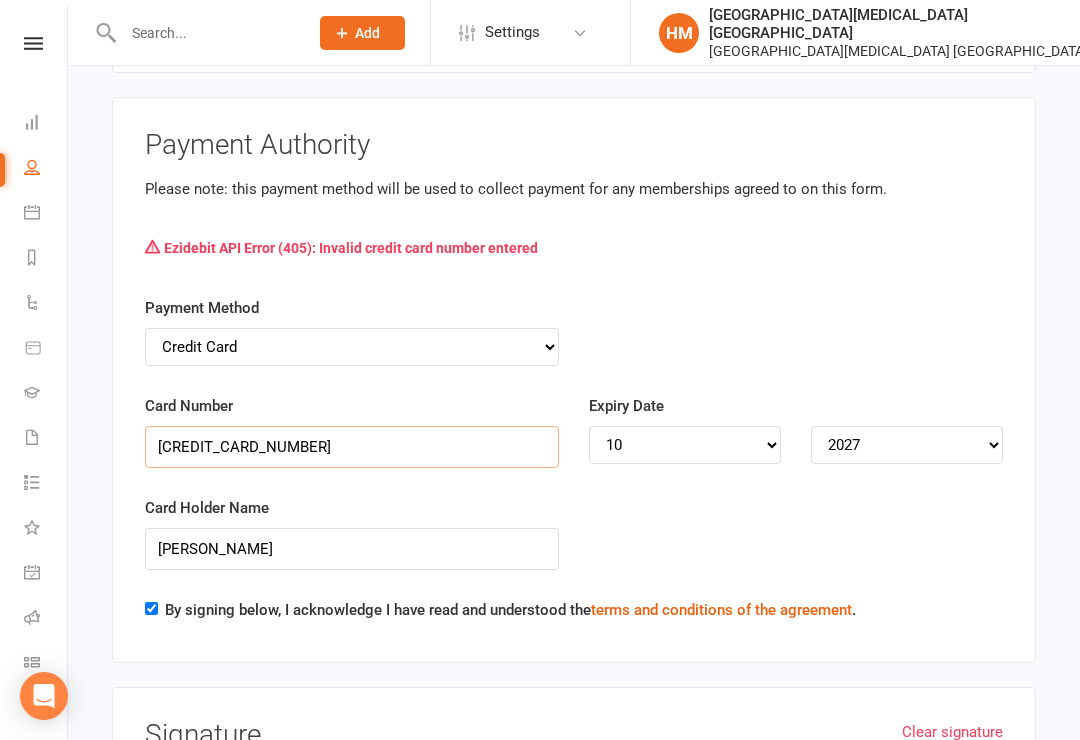 click on "[CREDIT_CARD_NUMBER]" at bounding box center [352, 447] 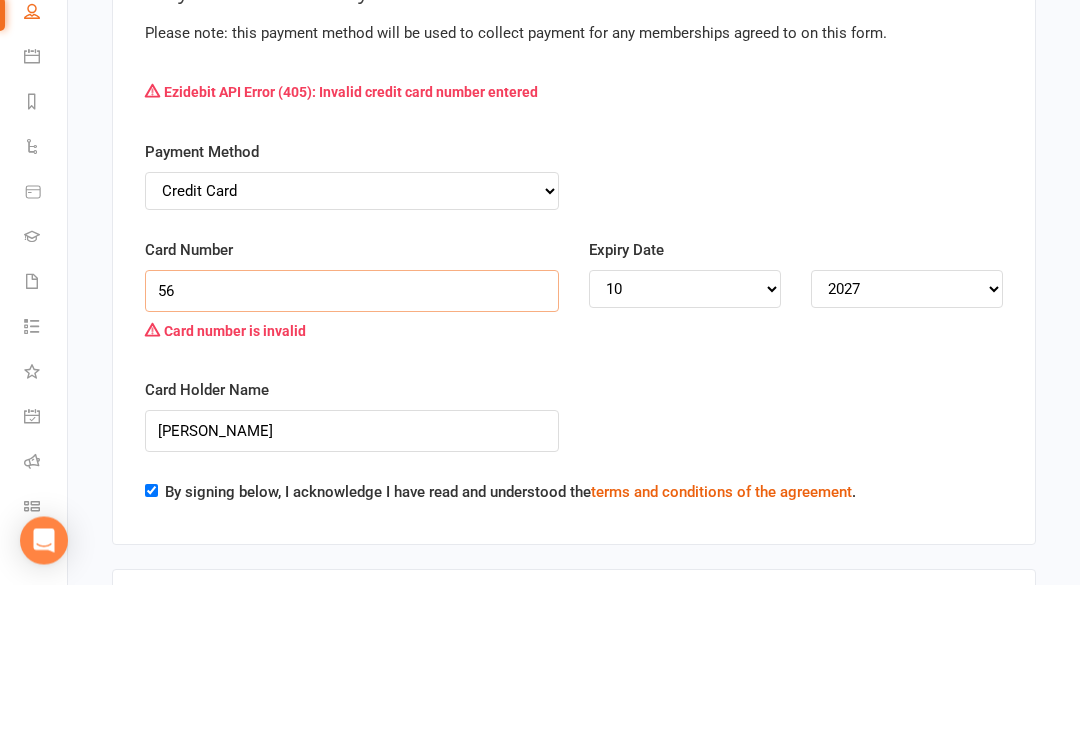 type on "5" 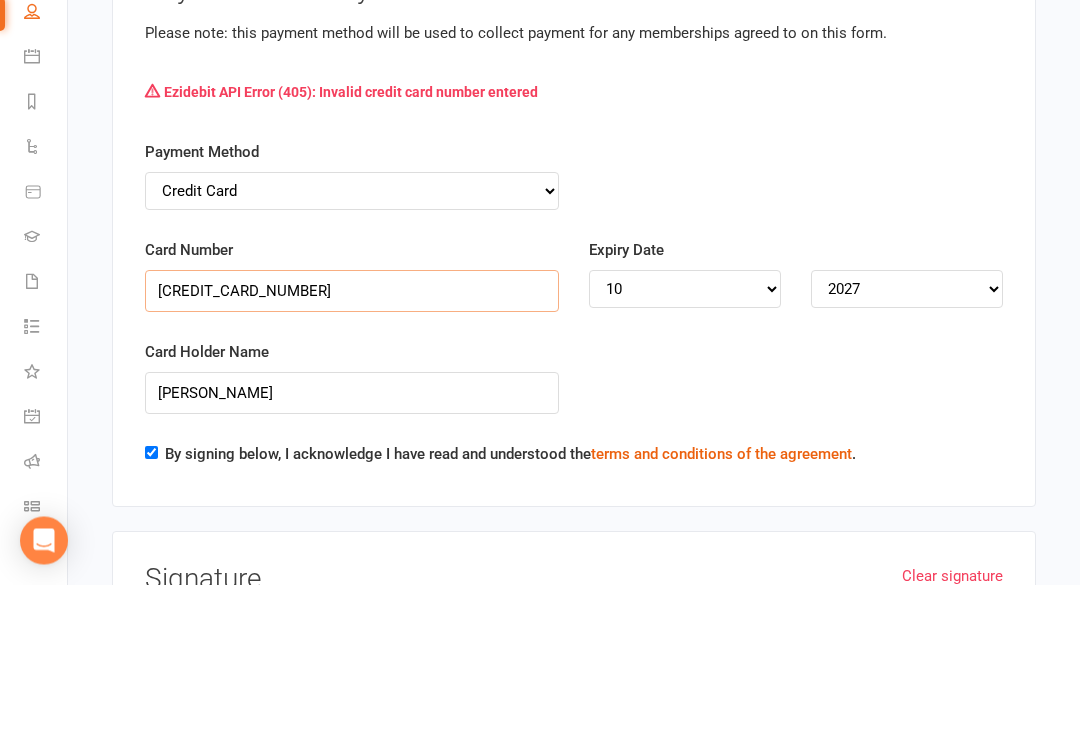 type on "[CREDIT_CARD_NUMBER]" 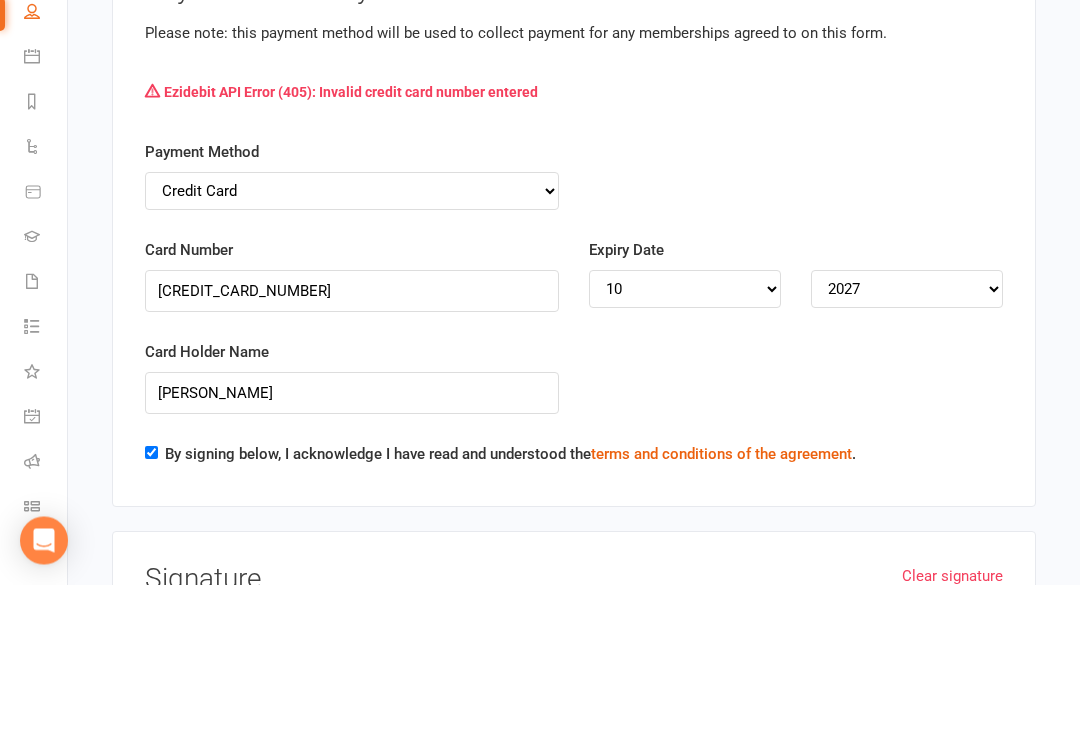 click on "Expiry Date MM 01 02 03 04 05 06 07 08 09 10 11 12 YYYY 2025 2026 2027 2028 2029 2030 2031 2032 2033 2034" at bounding box center [796, 443] 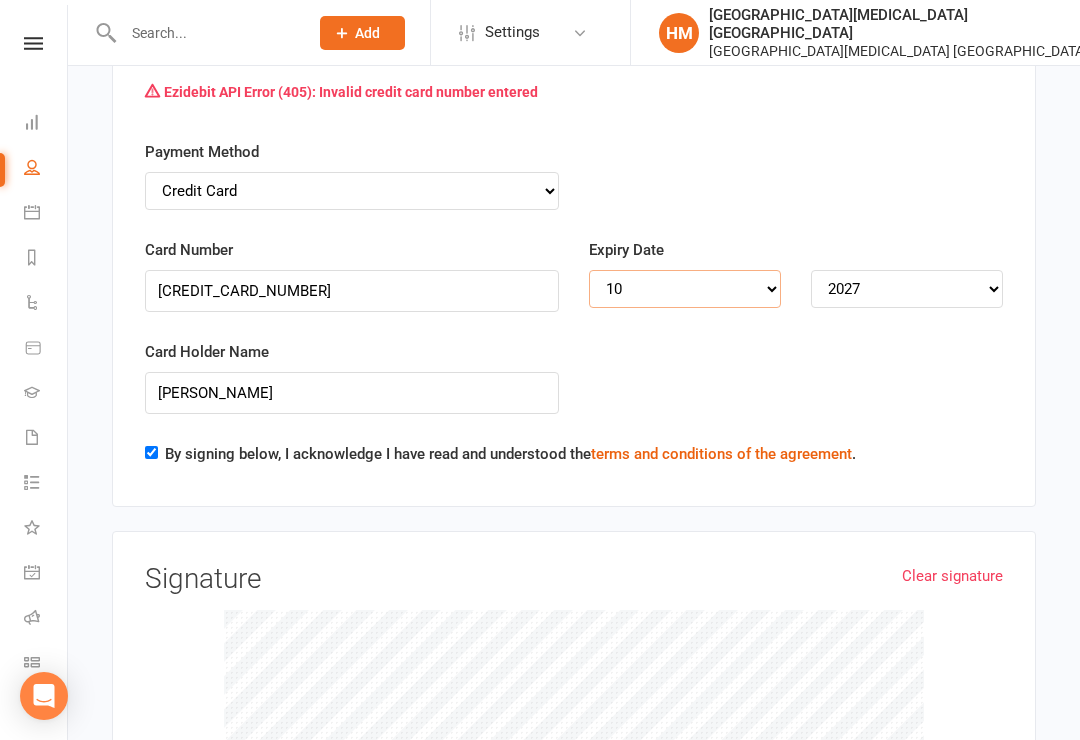 click on "MM 01 02 03 04 05 06 07 08 09 10 11 12" at bounding box center (685, 289) 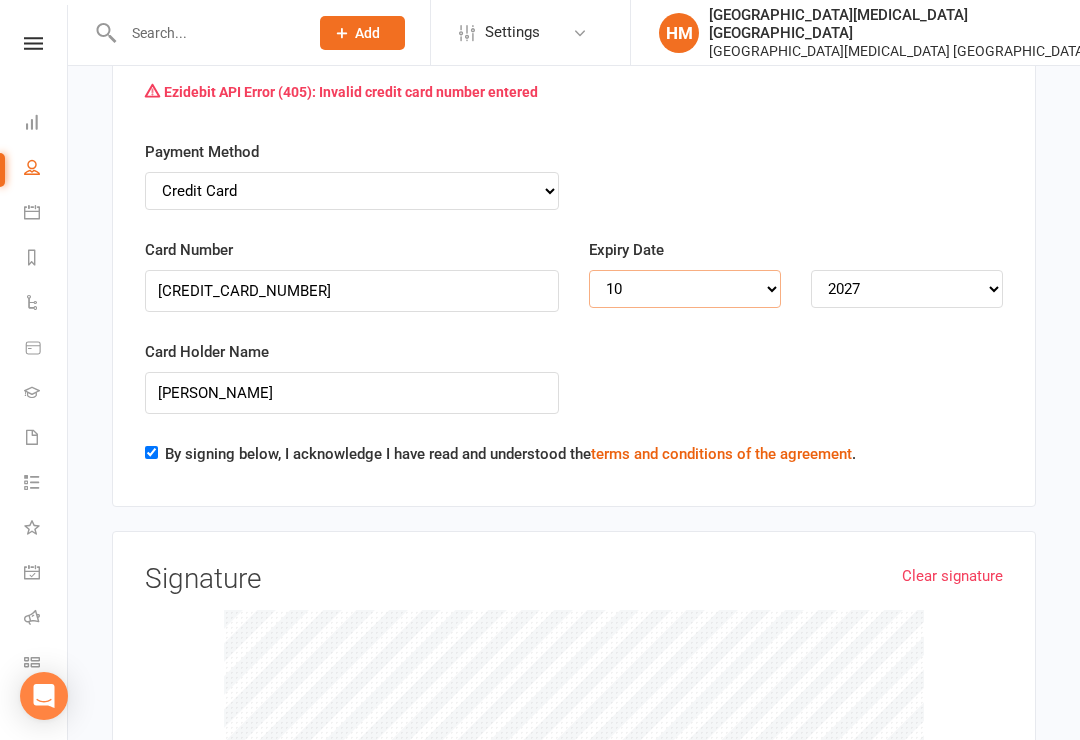 select on "01" 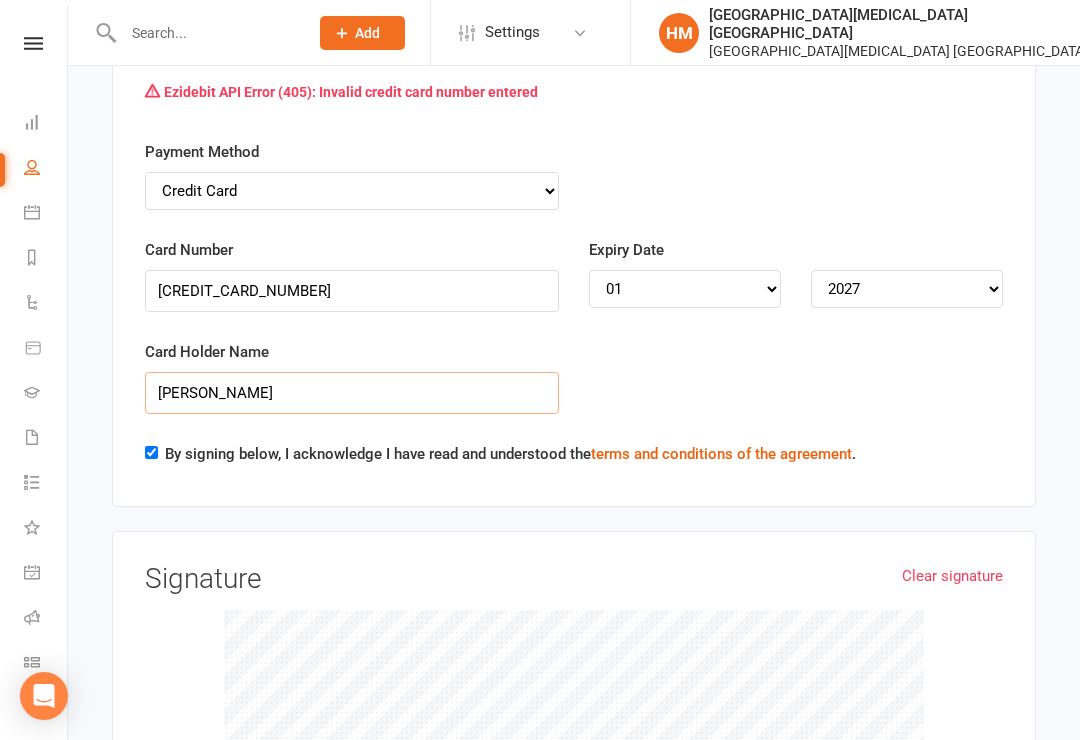 click on "[PERSON_NAME]" at bounding box center (352, 393) 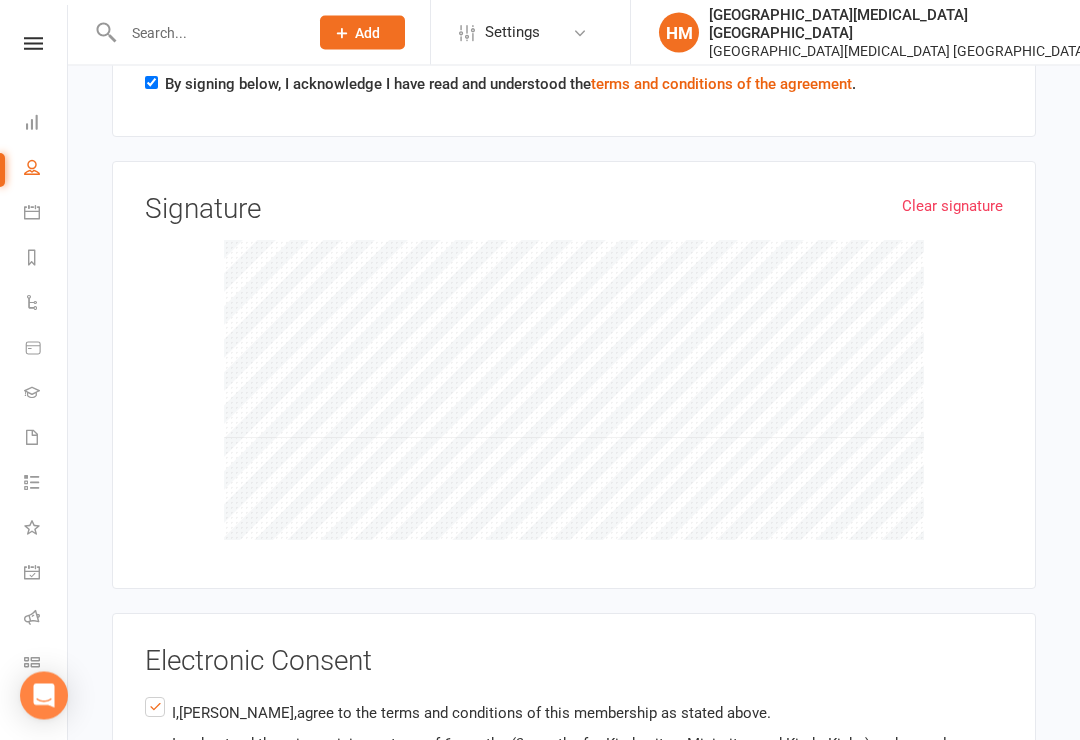 scroll, scrollTop: 6994, scrollLeft: 0, axis: vertical 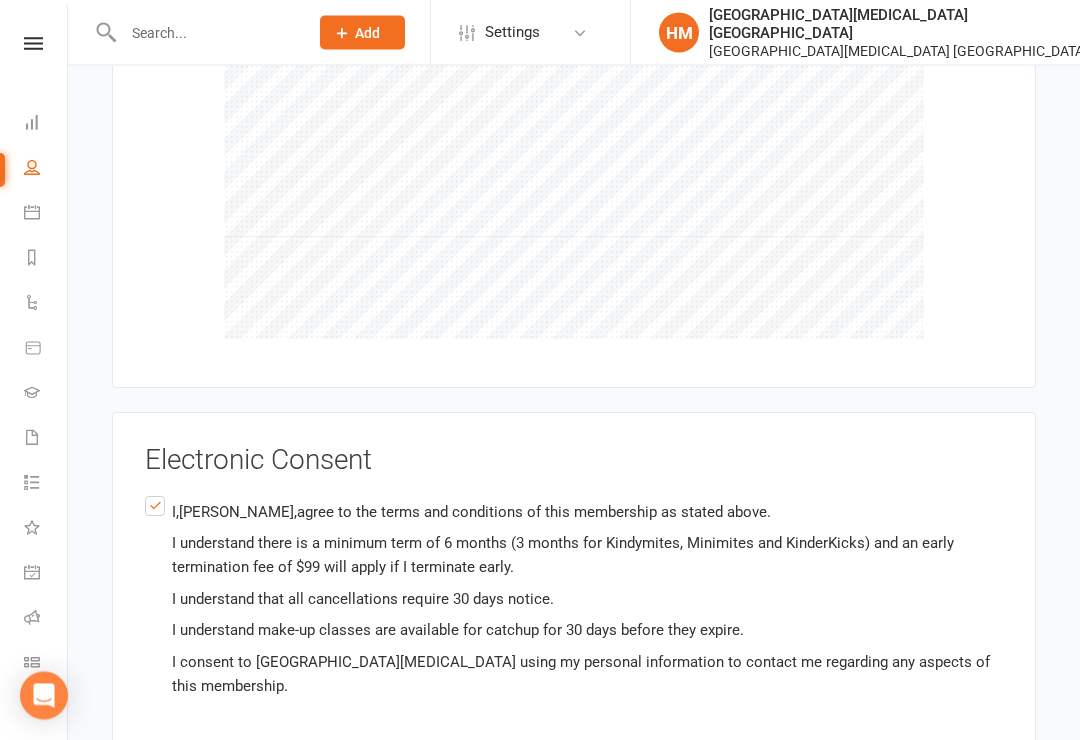 type on "[PERSON_NAME]" 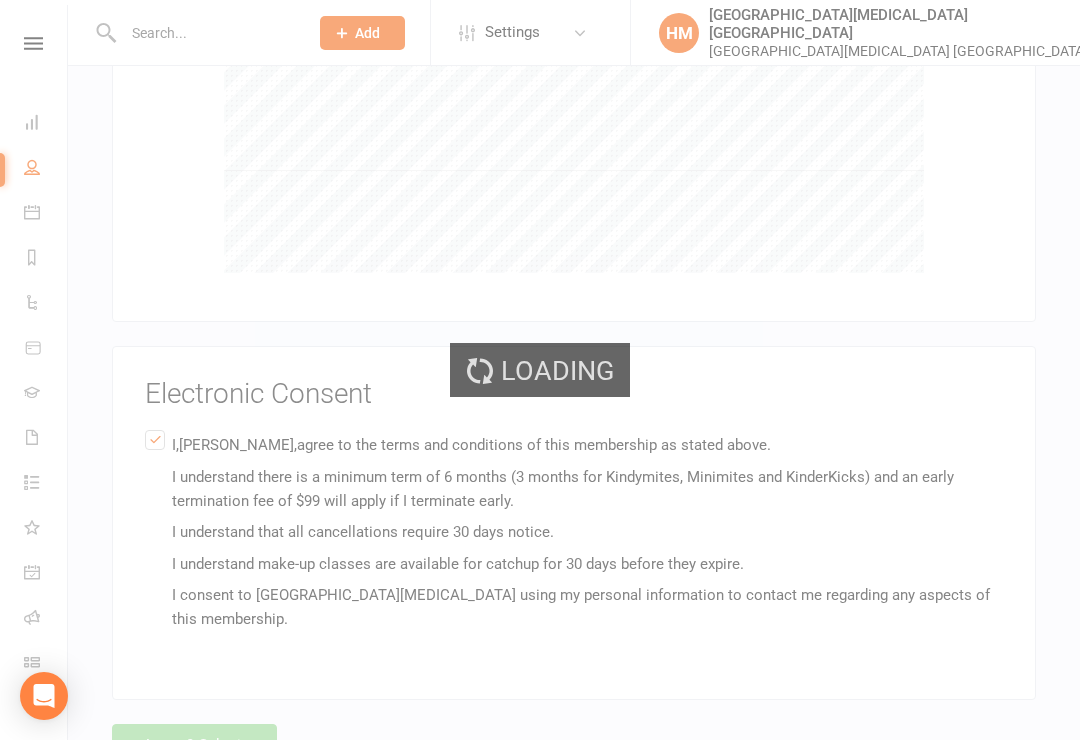 scroll, scrollTop: 7157, scrollLeft: 0, axis: vertical 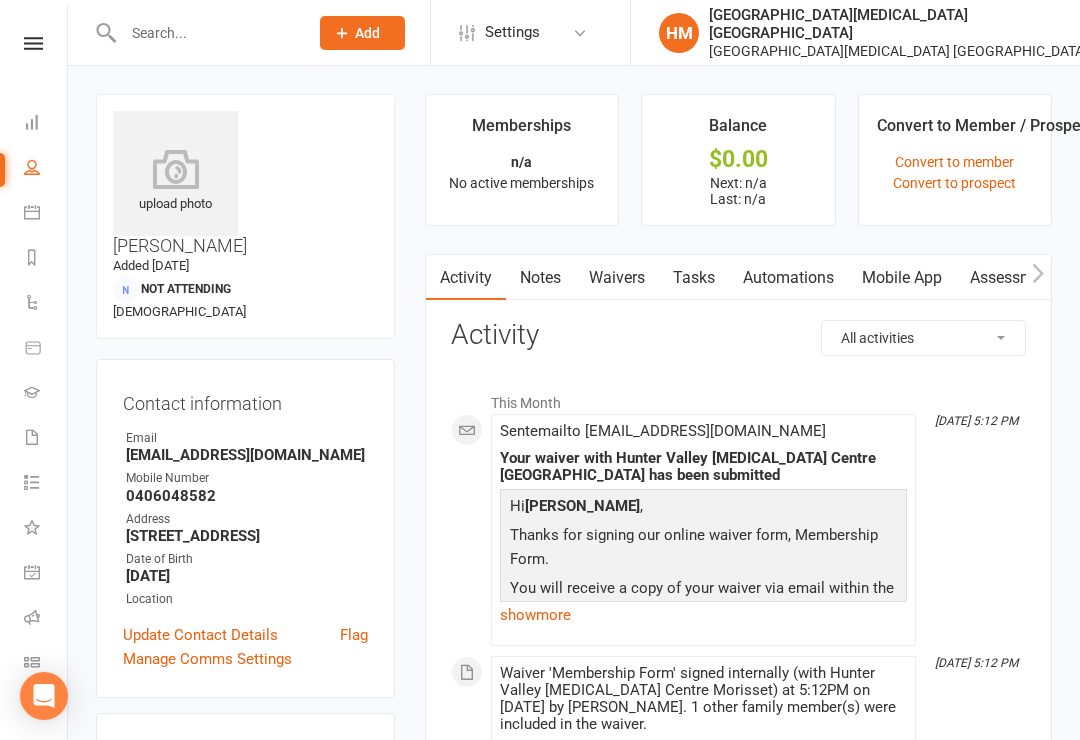 click at bounding box center [205, 33] 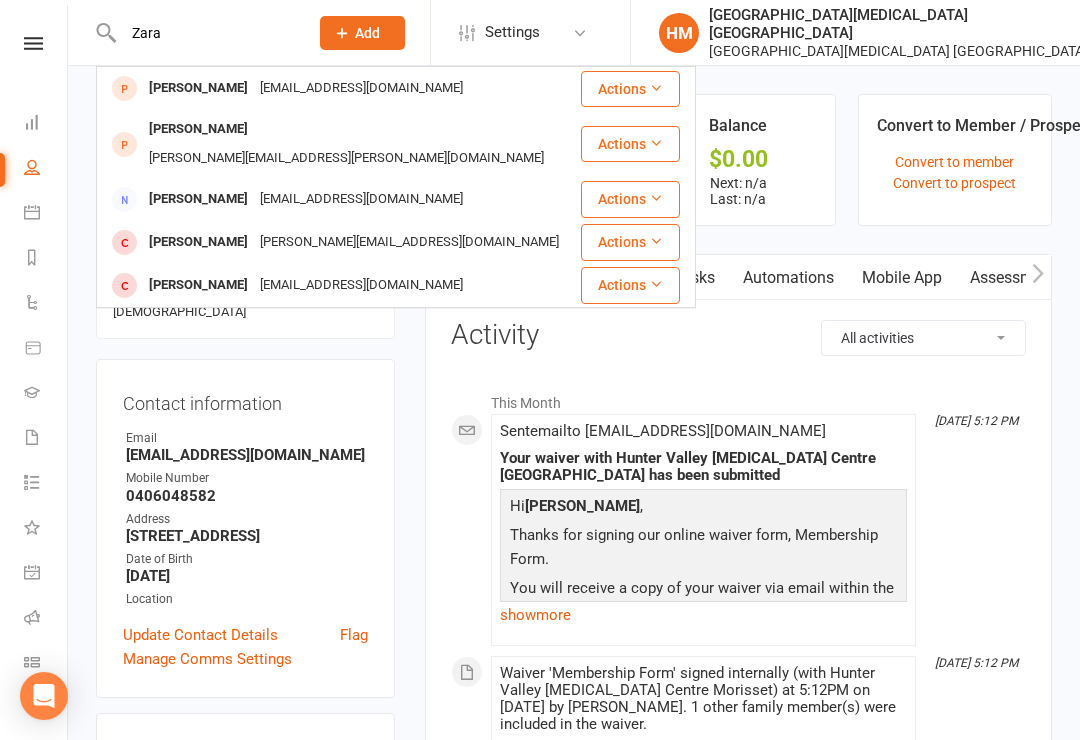 type on "Zara" 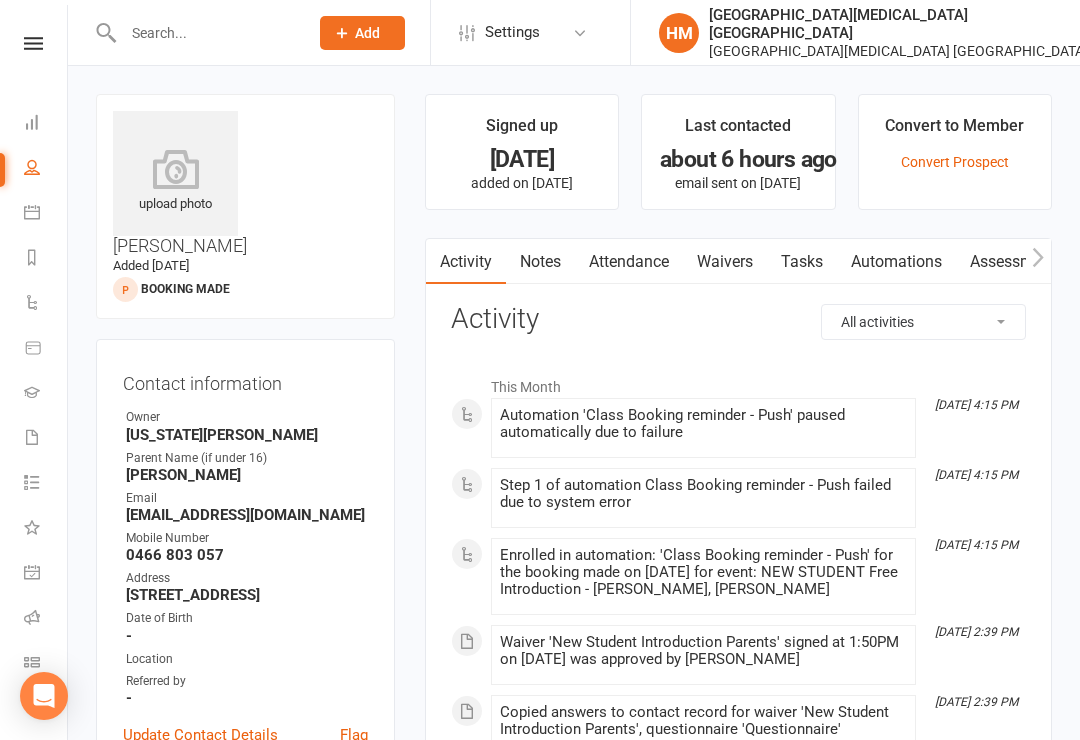 click on "Waivers" at bounding box center [725, 262] 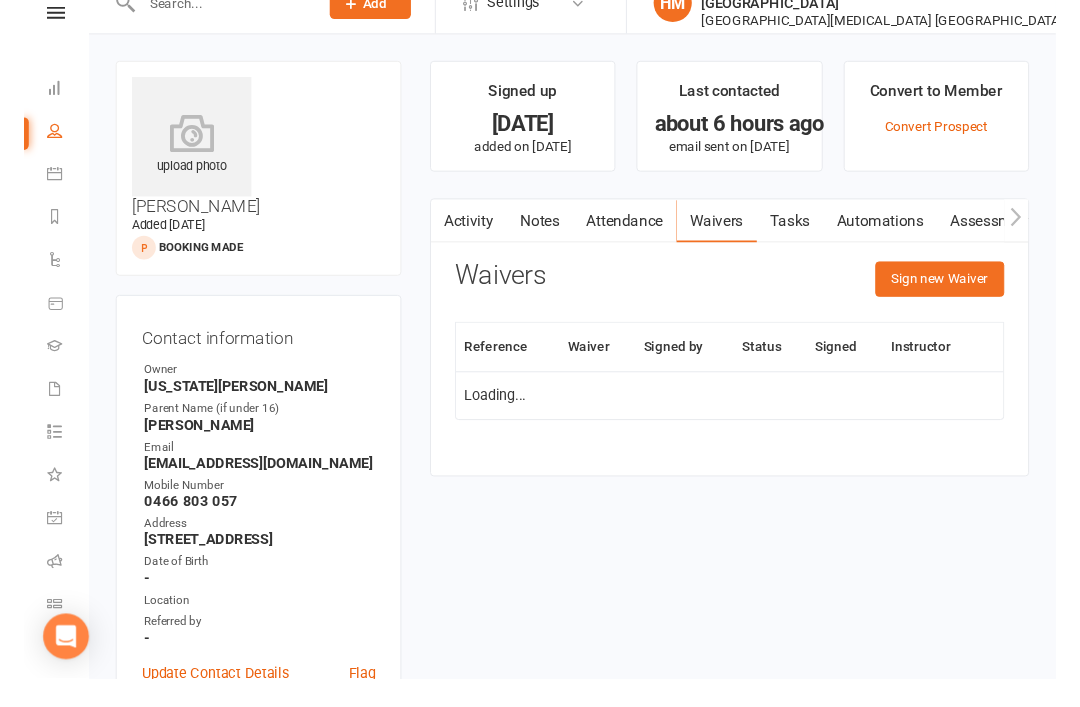 scroll, scrollTop: 31, scrollLeft: 0, axis: vertical 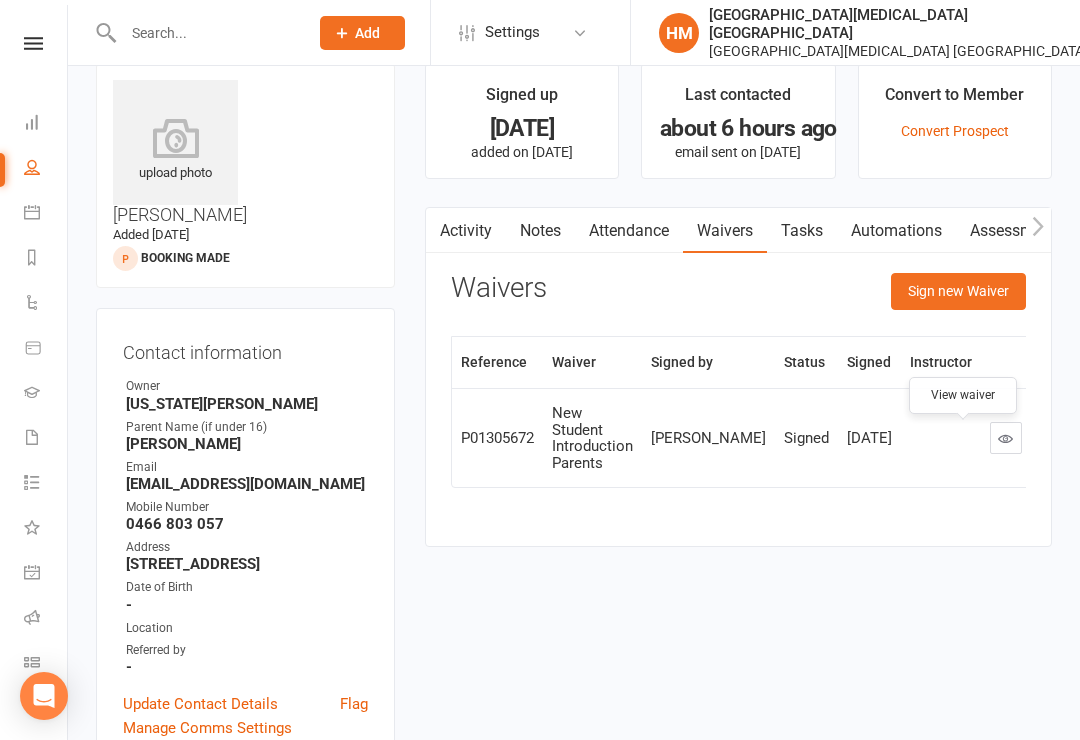 click at bounding box center (1005, 438) 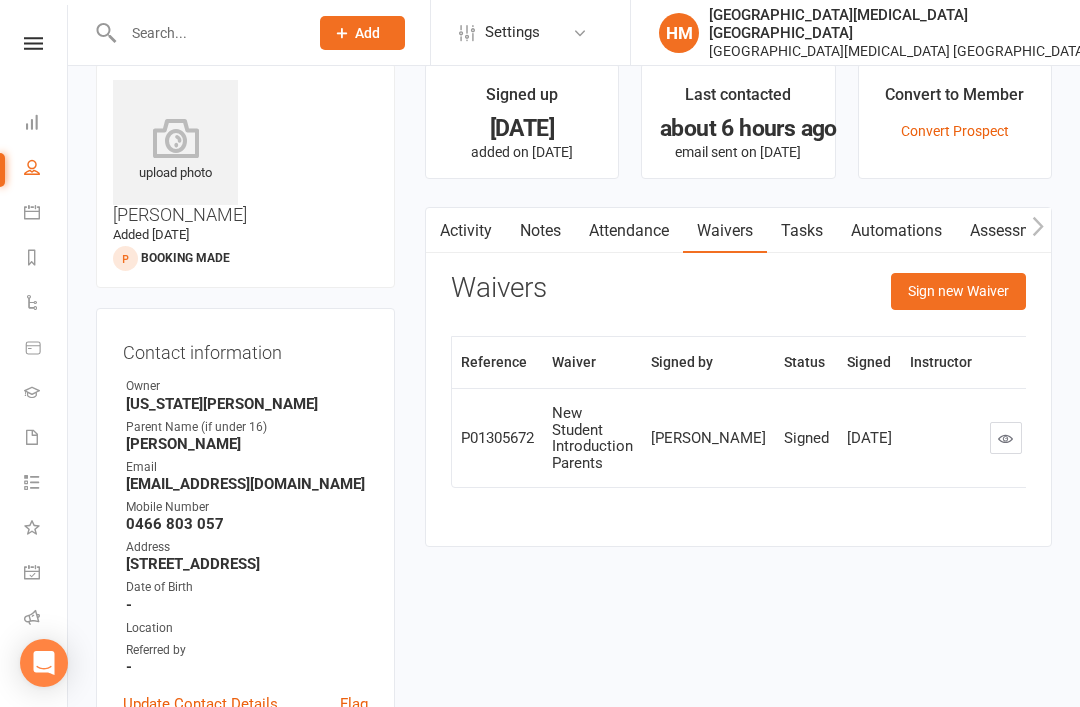 click at bounding box center (205, 33) 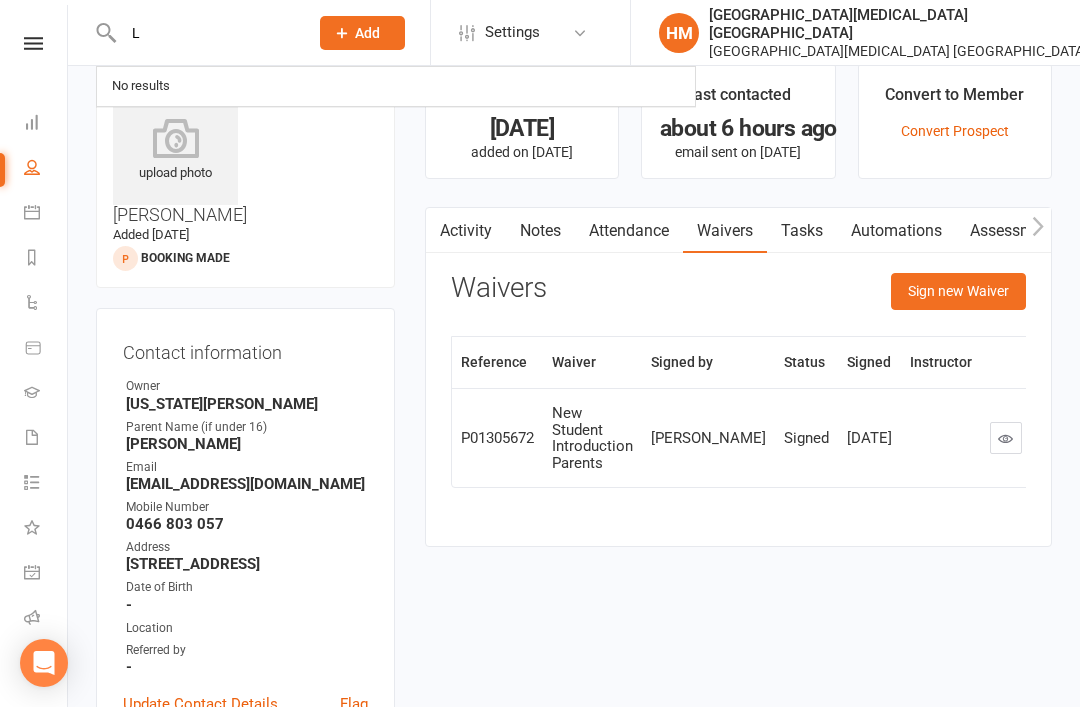 type 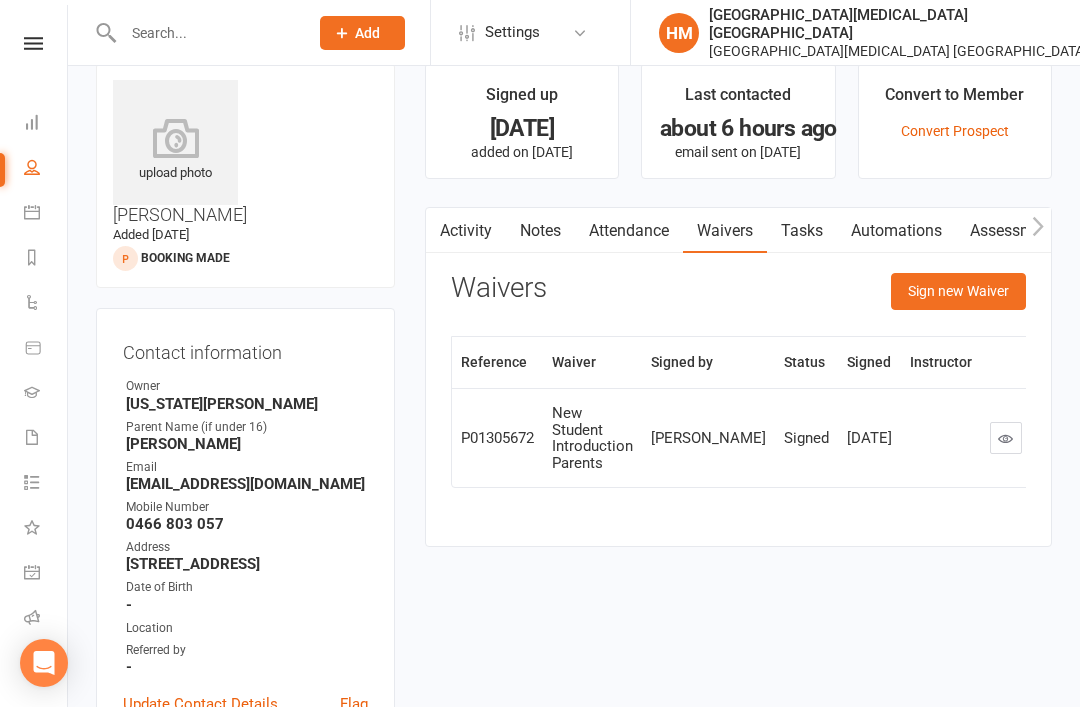 click on "[PERSON_NAME]" at bounding box center (245, 152) 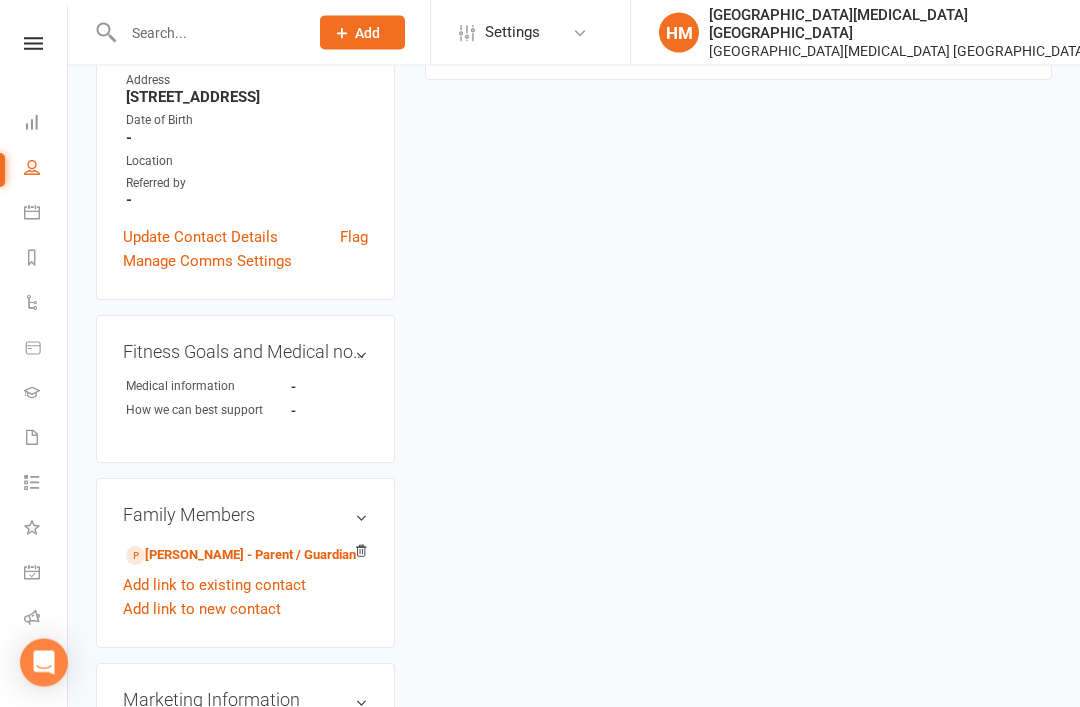 scroll, scrollTop: 498, scrollLeft: 0, axis: vertical 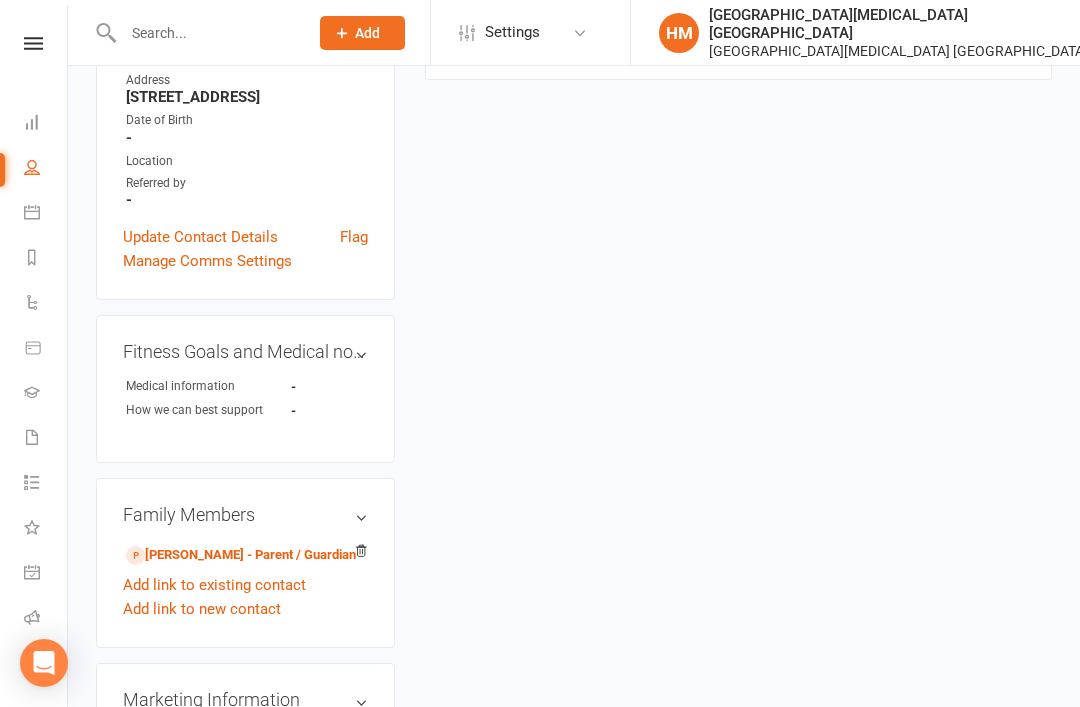 click on "[PERSON_NAME] - Parent / Guardian" at bounding box center (241, 555) 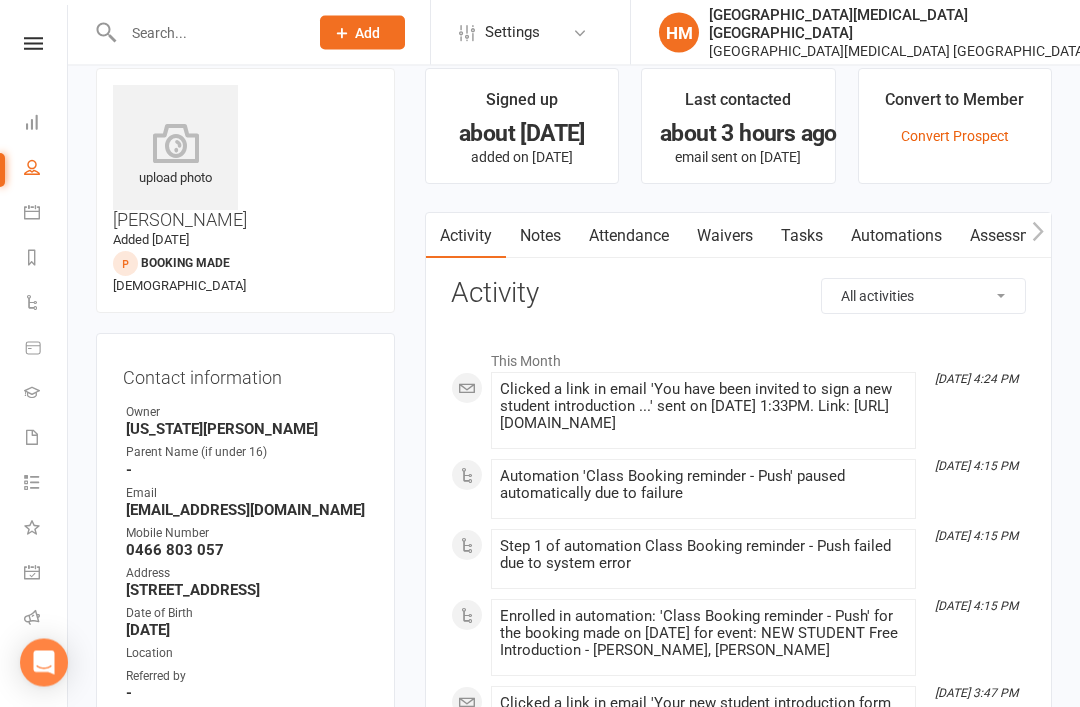 scroll, scrollTop: 0, scrollLeft: 0, axis: both 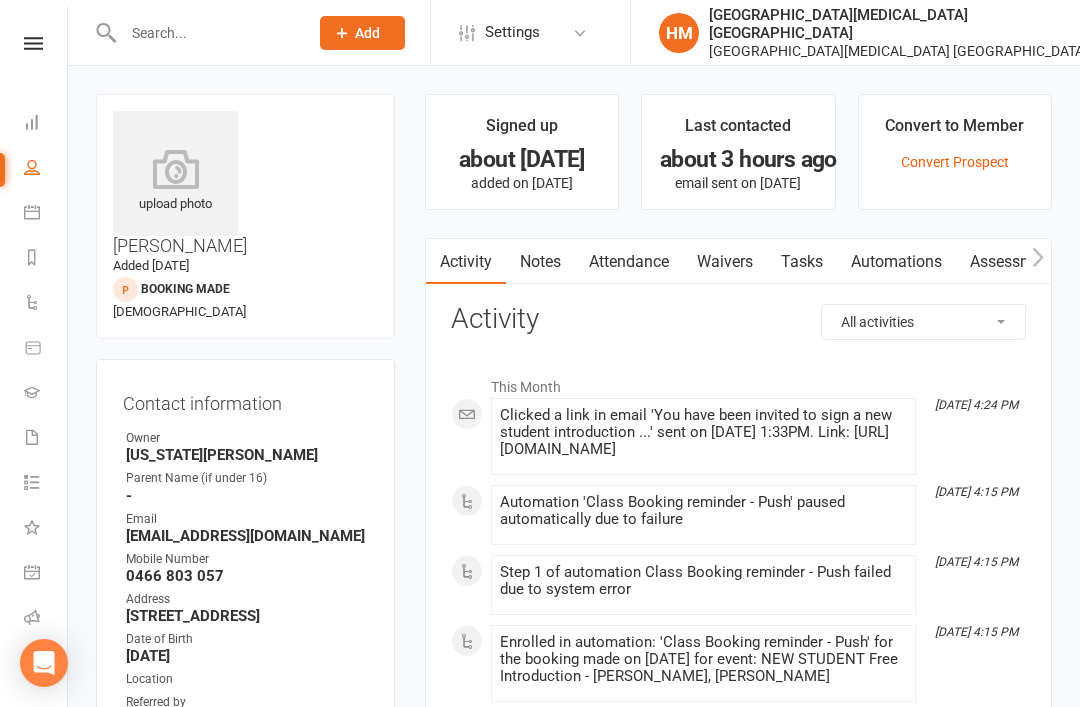 click on "Waivers" at bounding box center [725, 262] 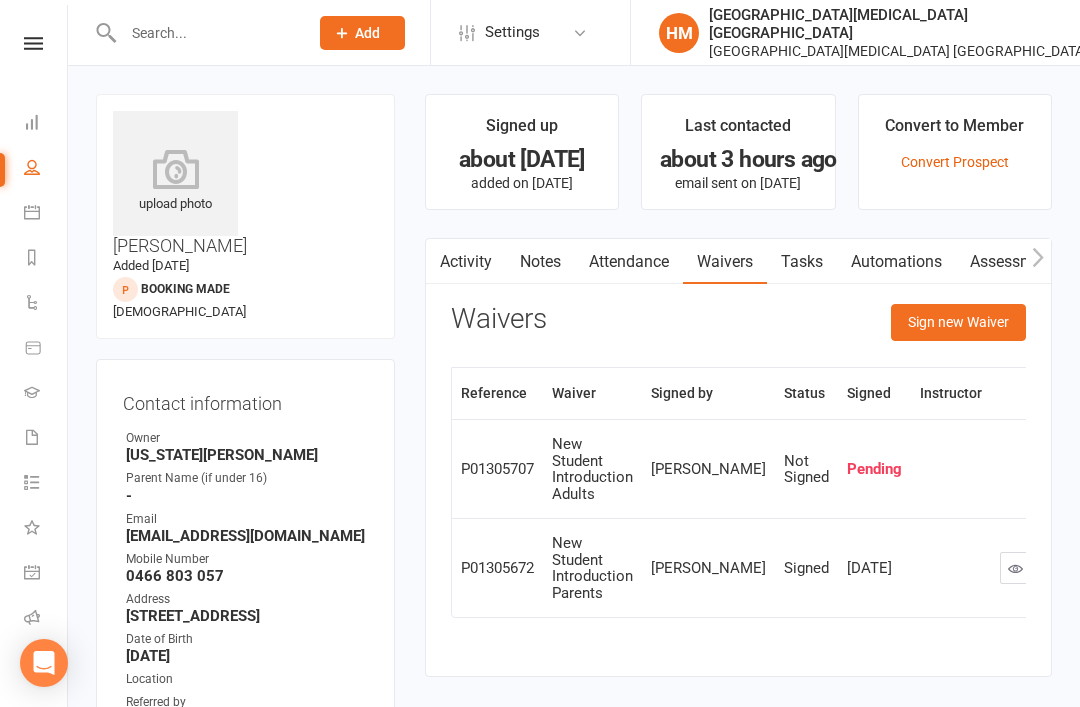 click on "Sign new Waiver" at bounding box center (958, 322) 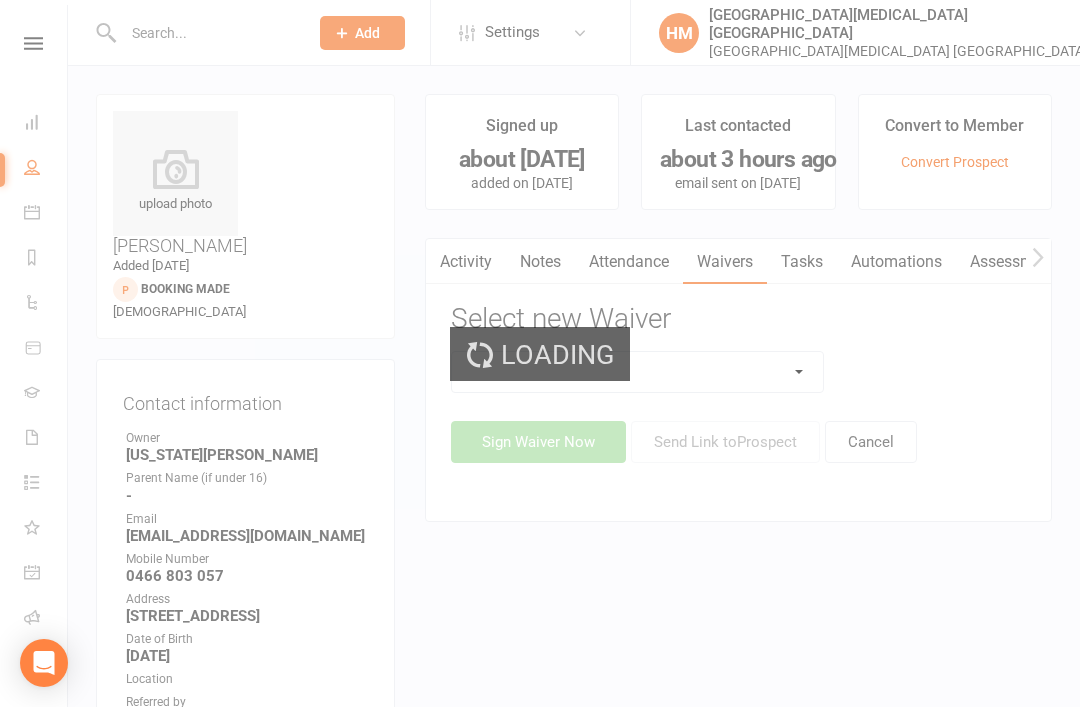 click at bounding box center [638, 372] 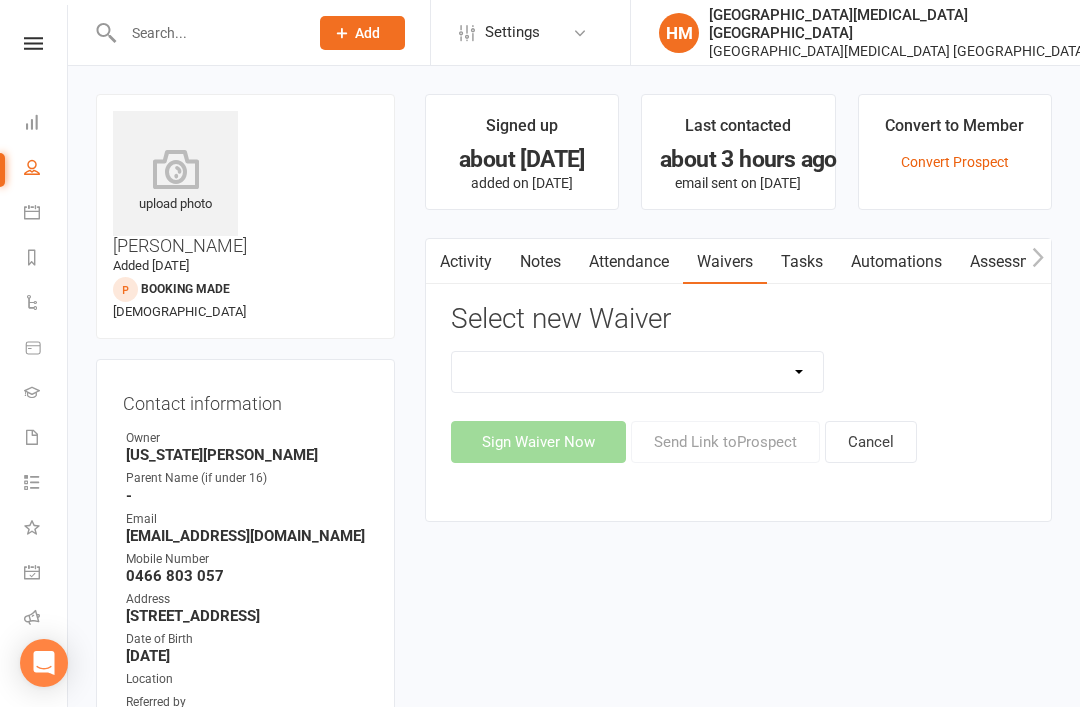 select on "5337" 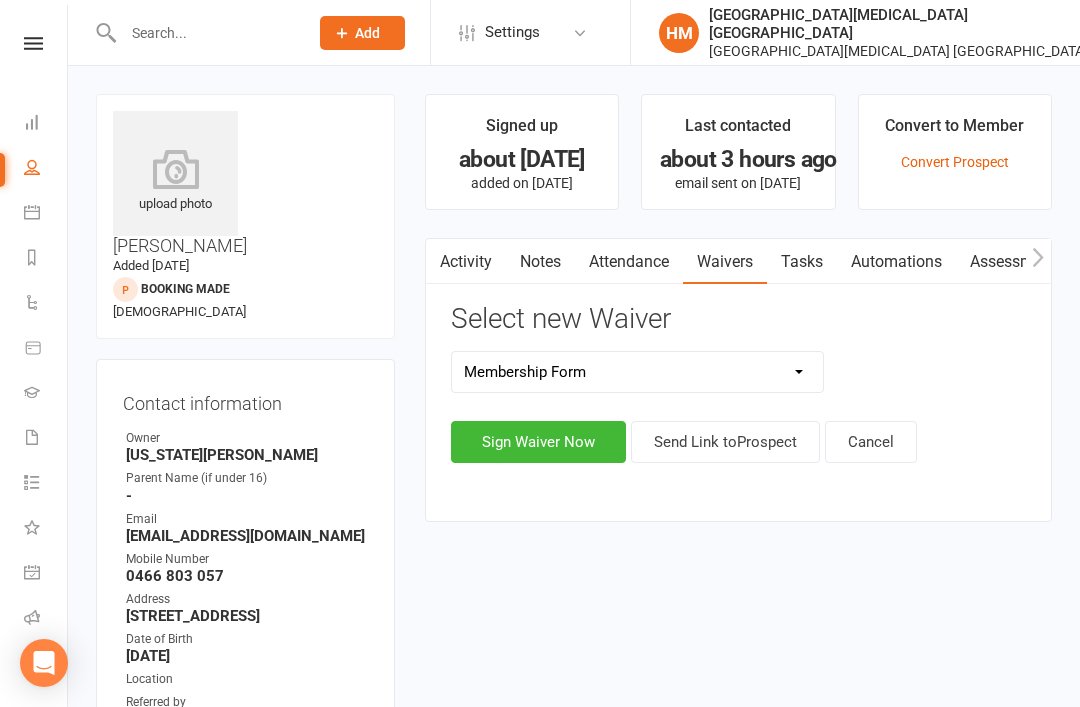 click on "Sign Waiver Now" at bounding box center [538, 442] 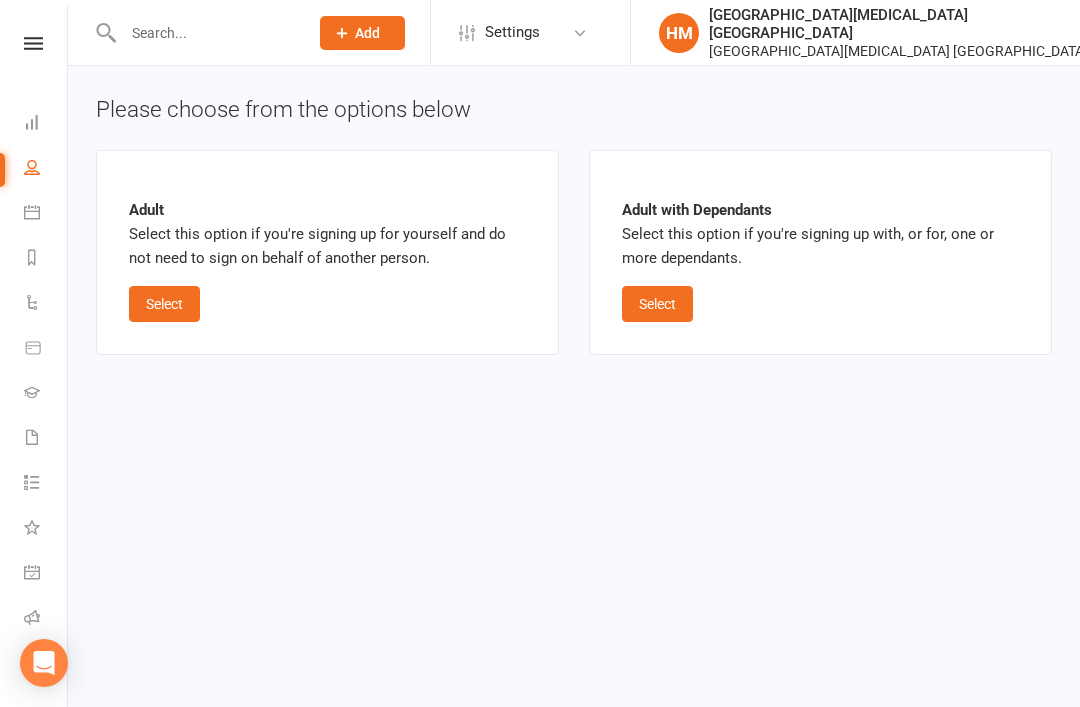 click on "Select" at bounding box center [657, 304] 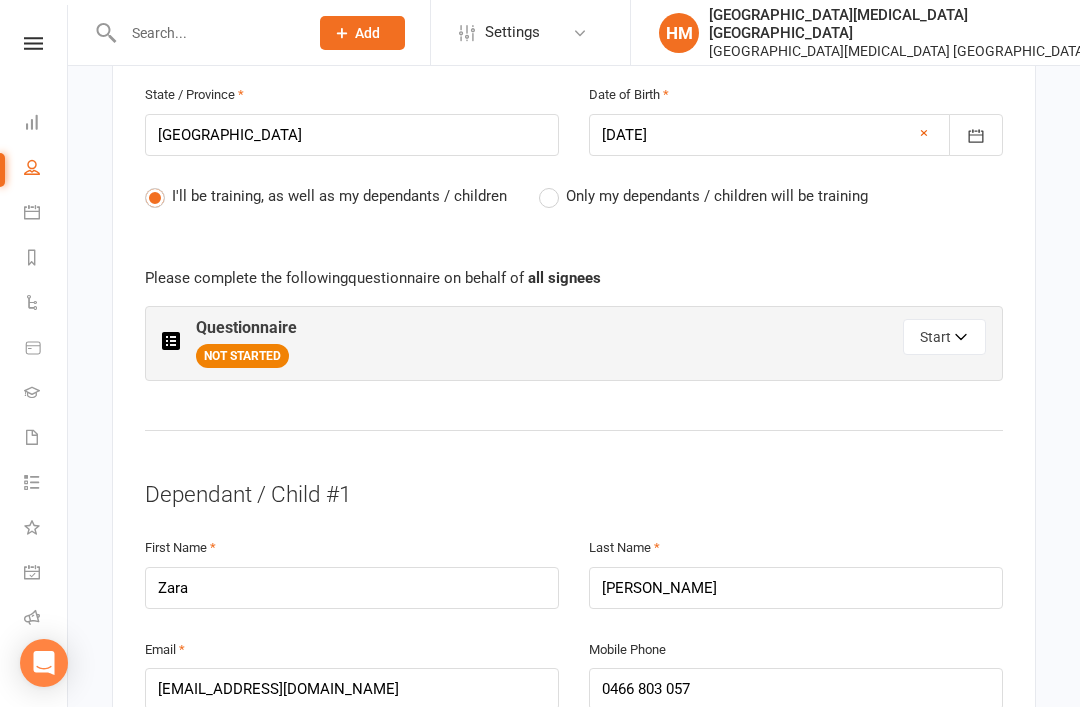 scroll, scrollTop: 1028, scrollLeft: 0, axis: vertical 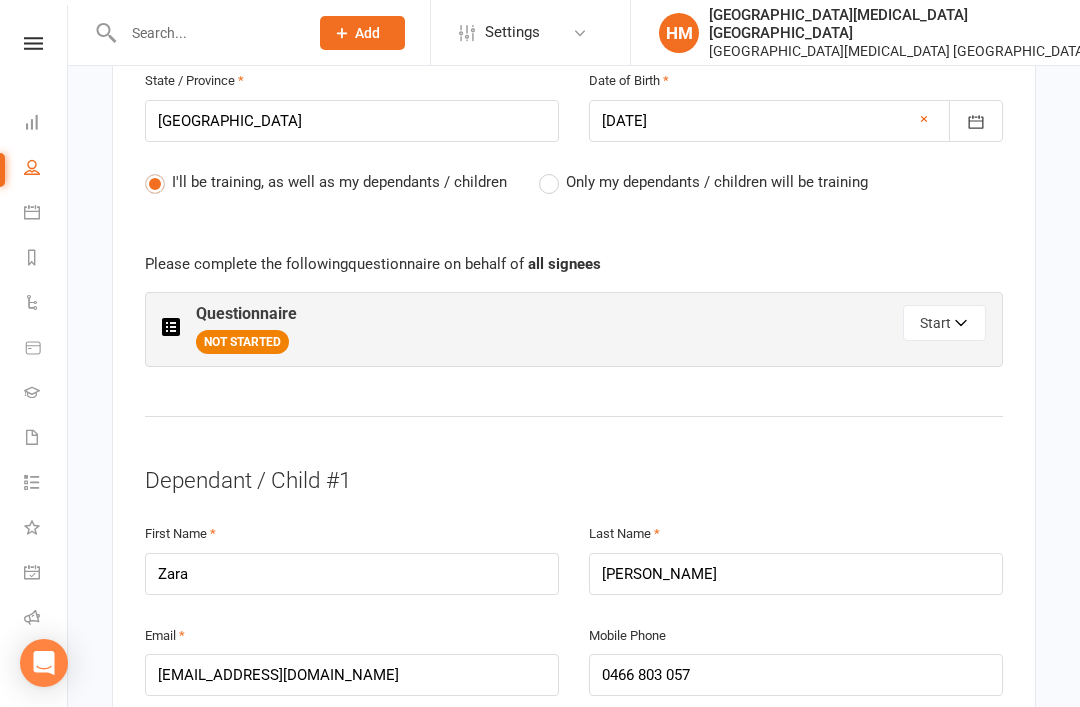 click on "Start" at bounding box center [944, 323] 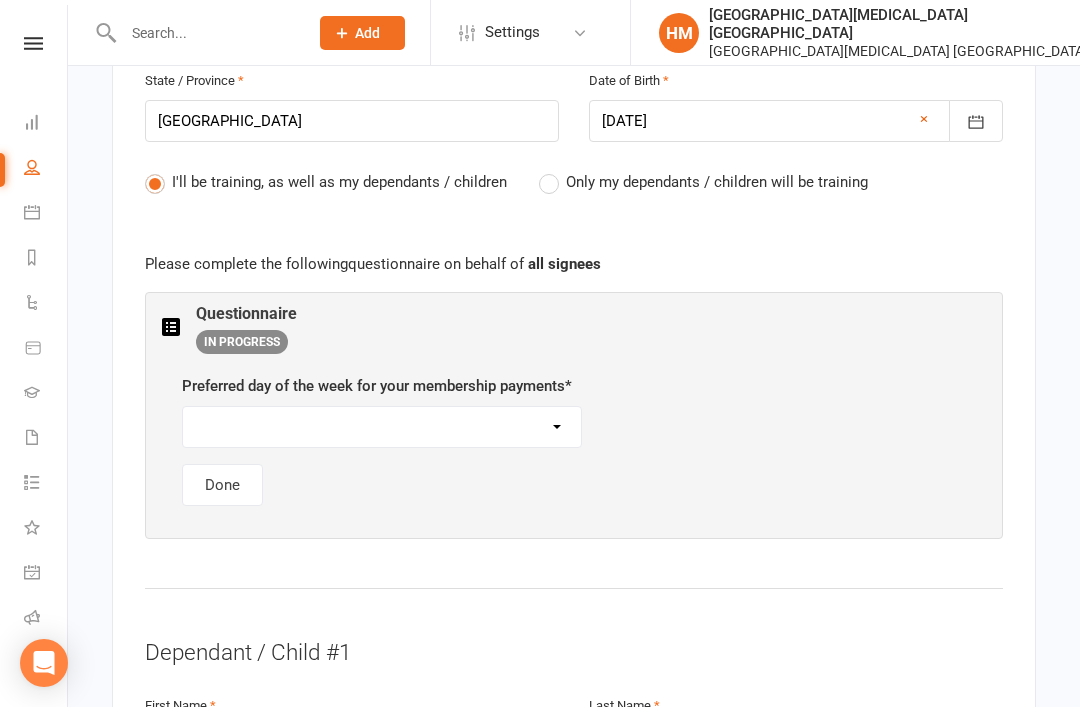 click on "[DATE] [DATE] [DATE] [DATE] [DATE]" at bounding box center [382, 427] 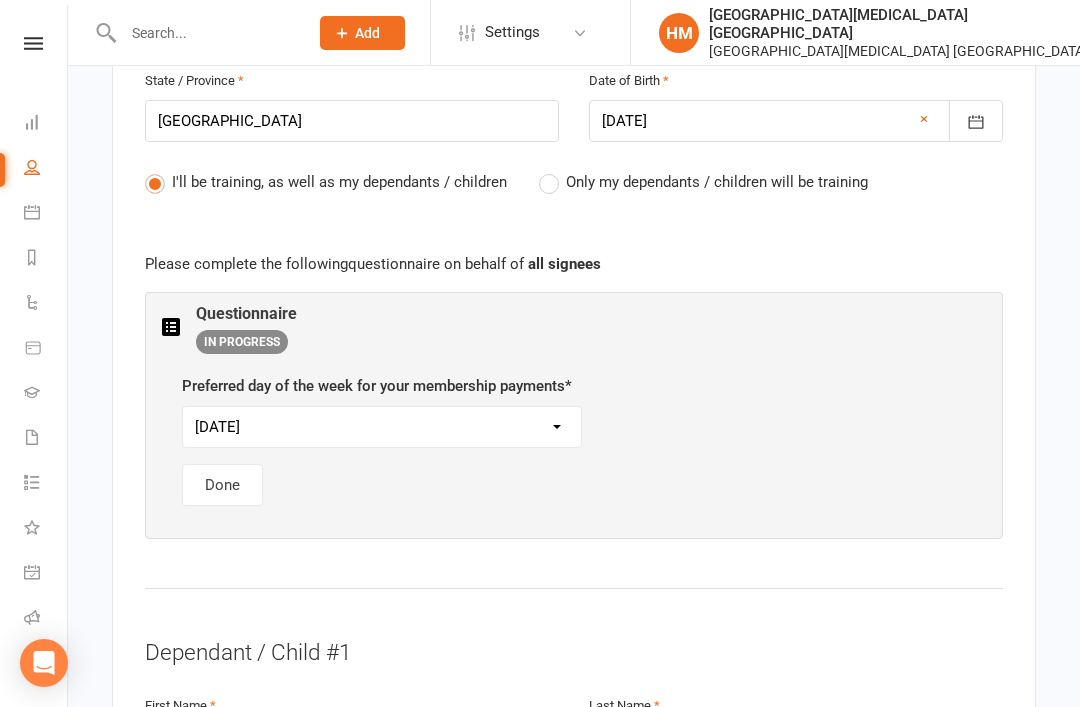 click on "[DATE] [DATE] [DATE] [DATE] [DATE]" at bounding box center (382, 427) 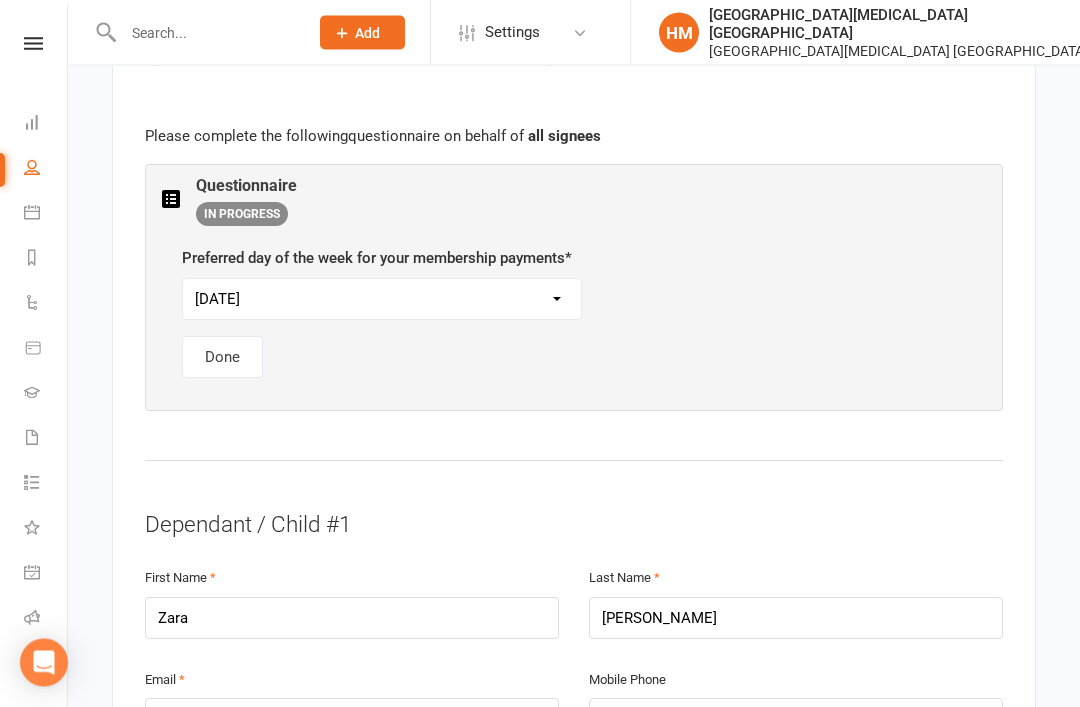 scroll, scrollTop: 1156, scrollLeft: 0, axis: vertical 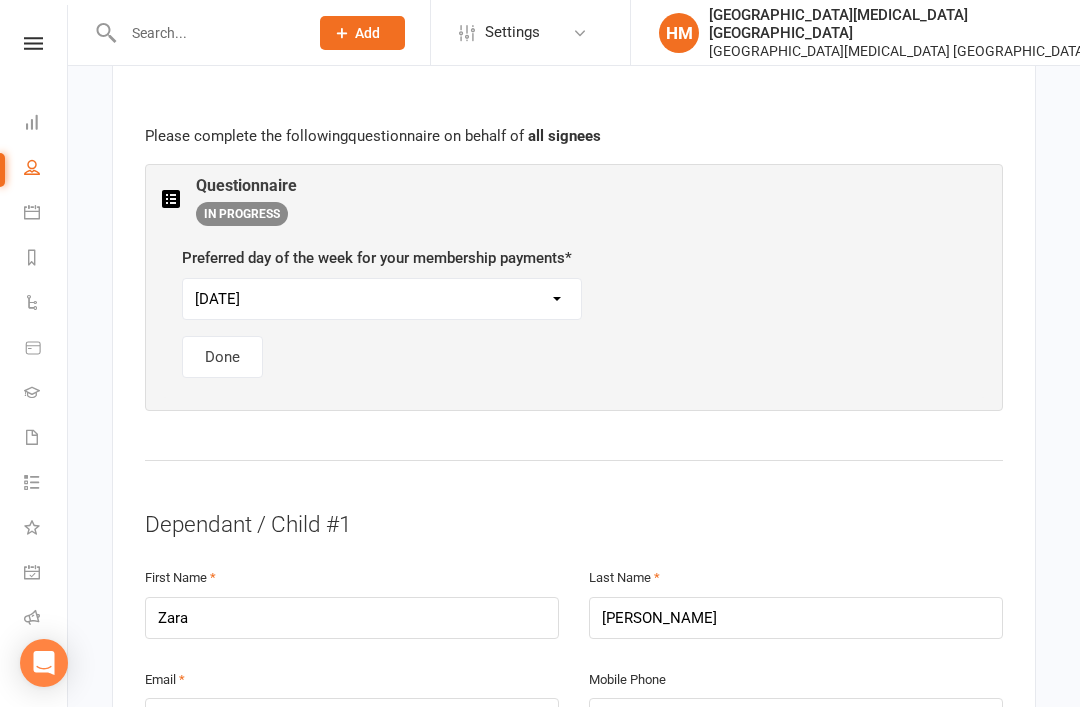 click on "Done" at bounding box center [222, 357] 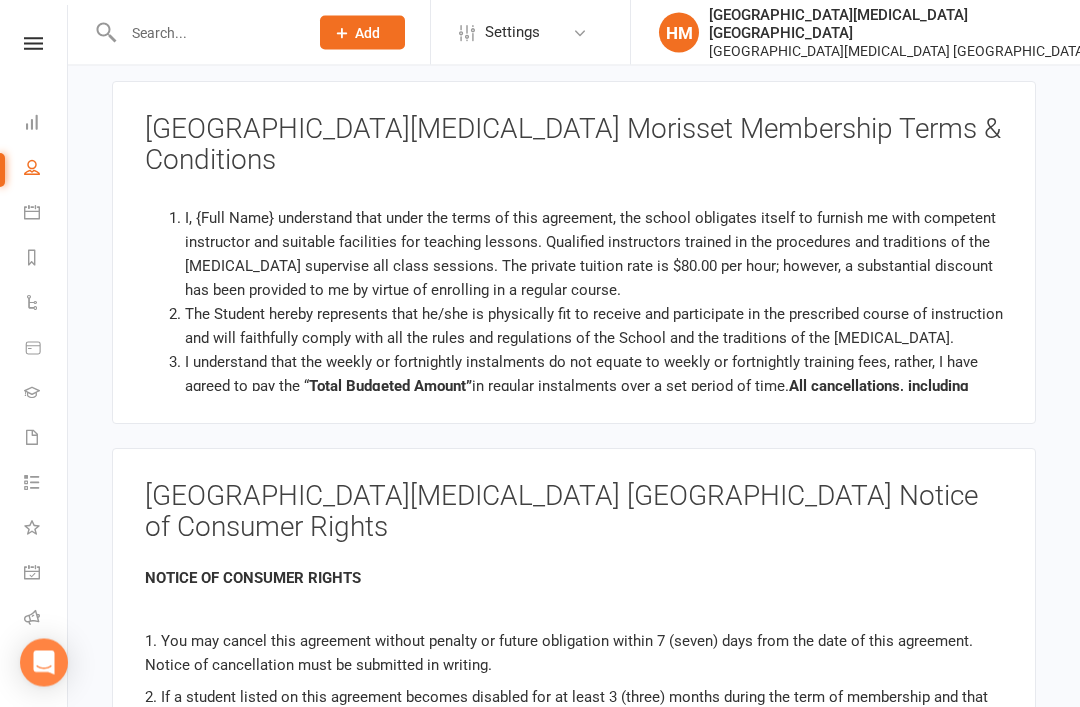 scroll, scrollTop: 2514, scrollLeft: 0, axis: vertical 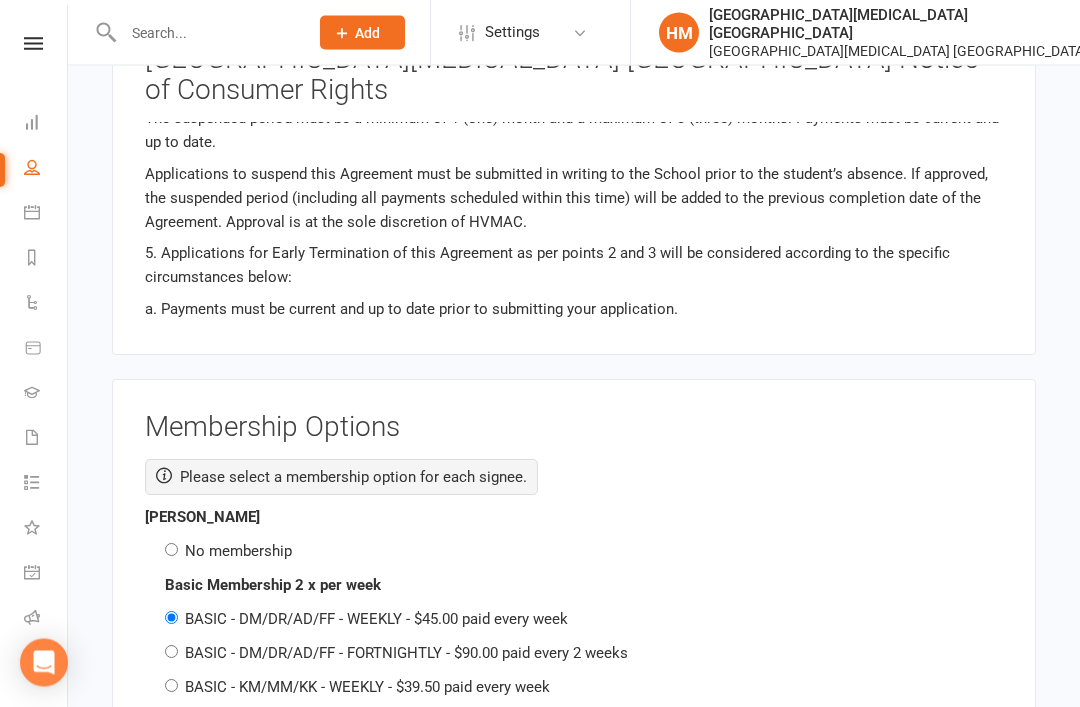 click on "No membership" at bounding box center [171, 550] 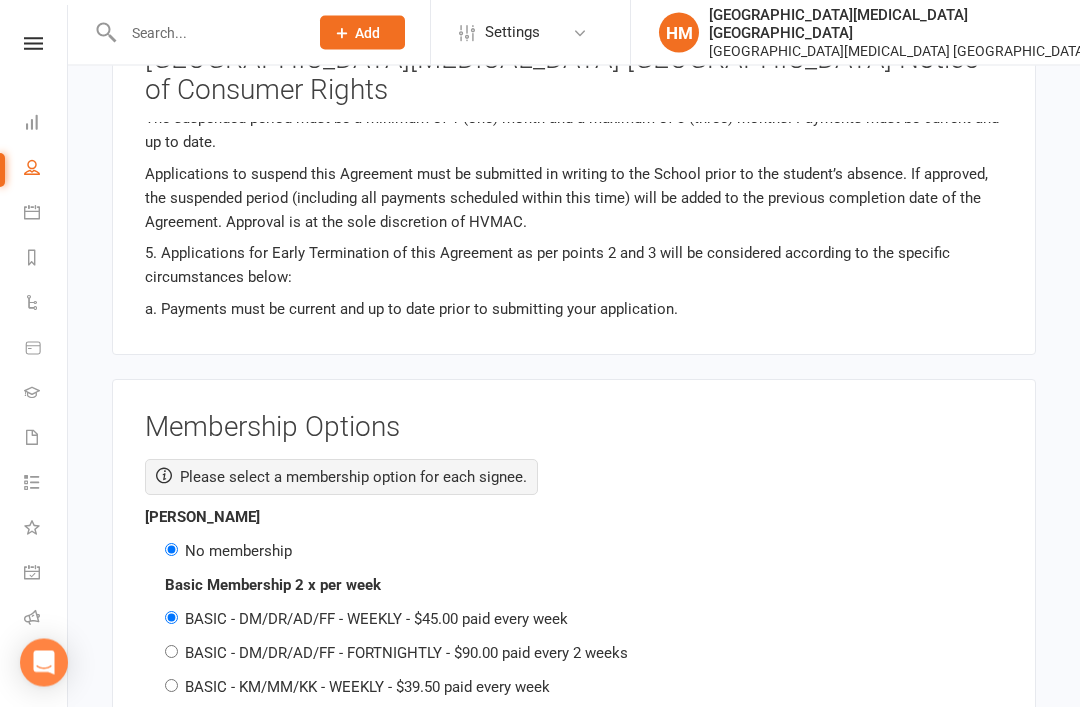 radio on "false" 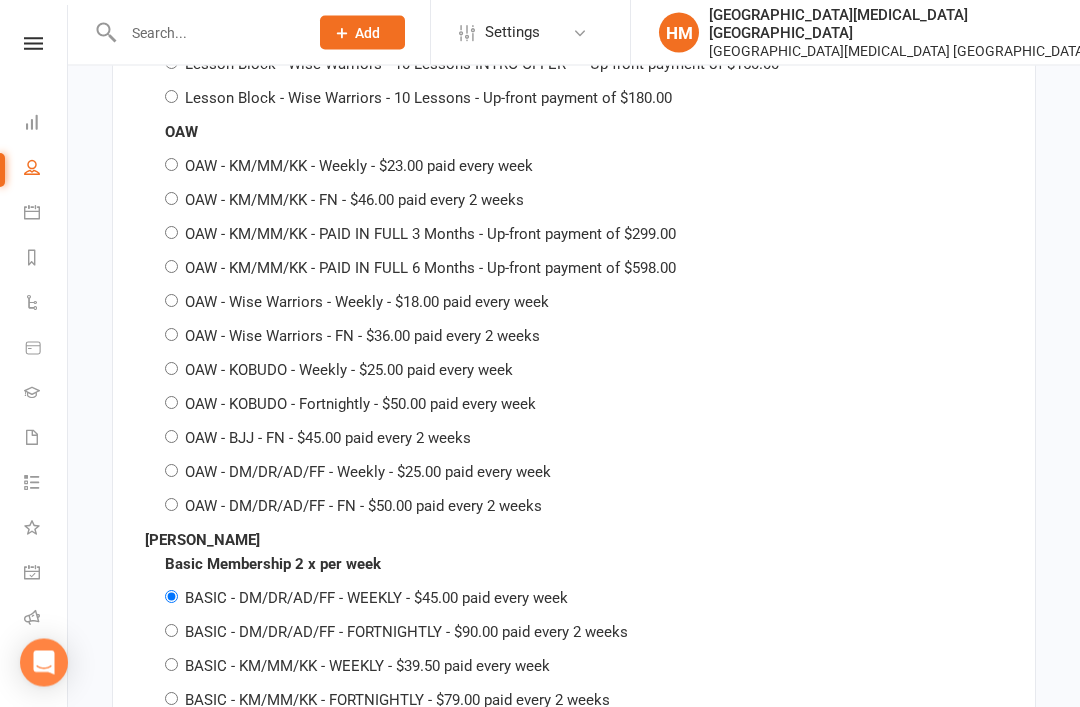scroll, scrollTop: 4219, scrollLeft: 0, axis: vertical 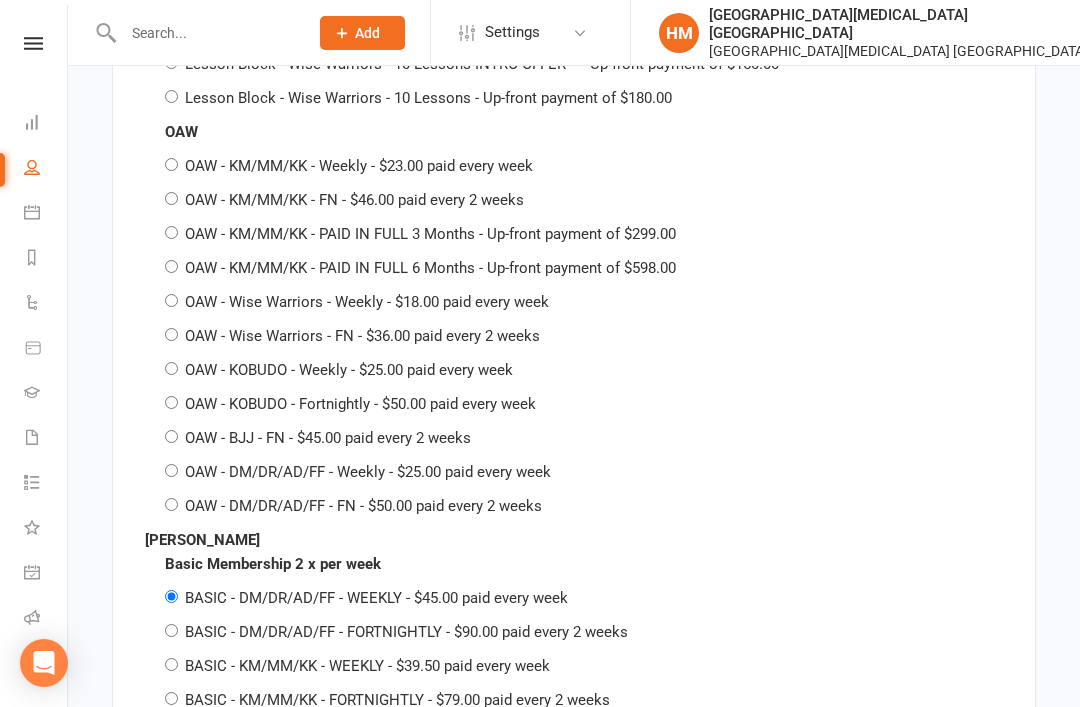 click on "BASIC - DM/DR/AD/FF - FORTNIGHTLY - $90.00 paid every 2 weeks" at bounding box center [406, 632] 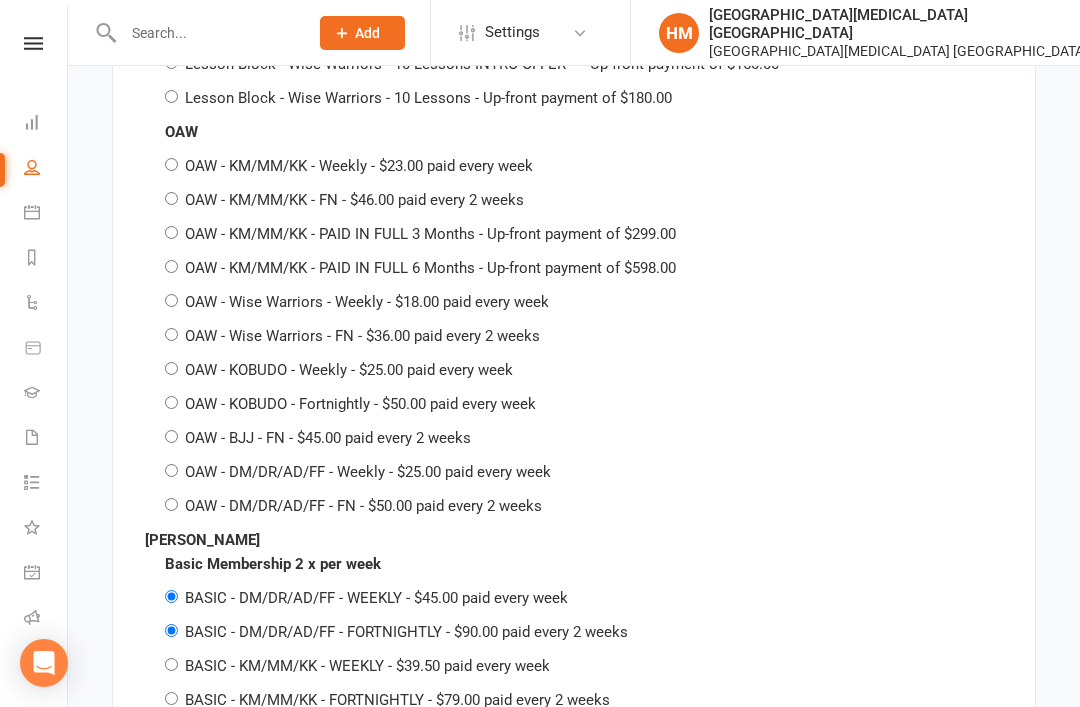 radio on "false" 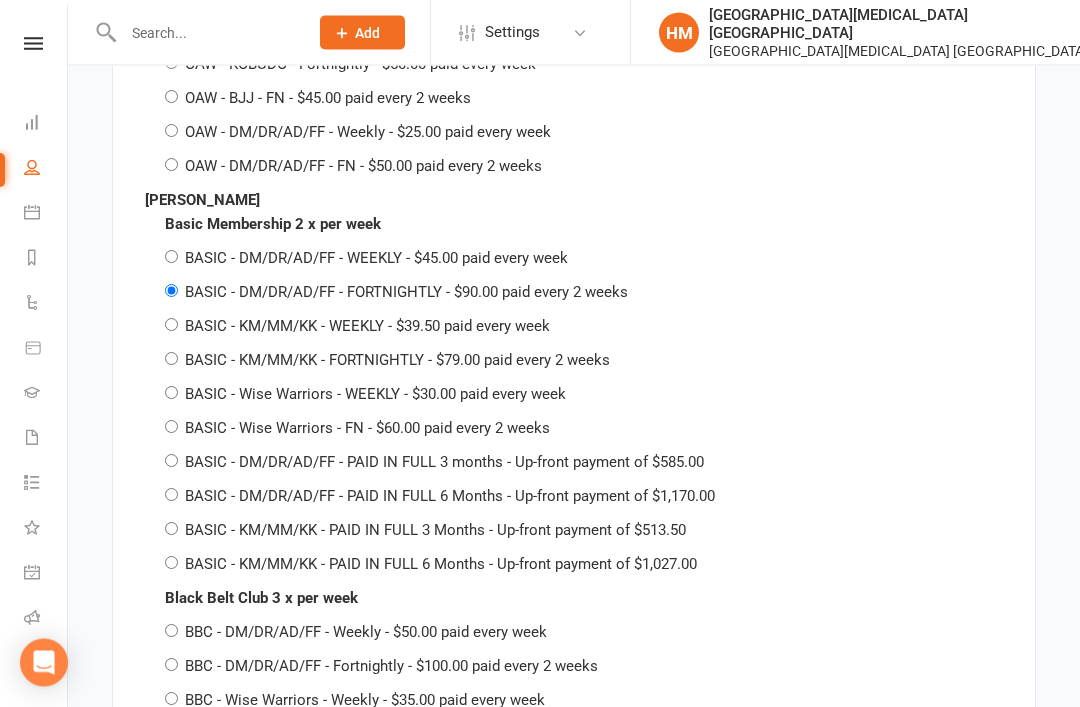 scroll, scrollTop: 4560, scrollLeft: 0, axis: vertical 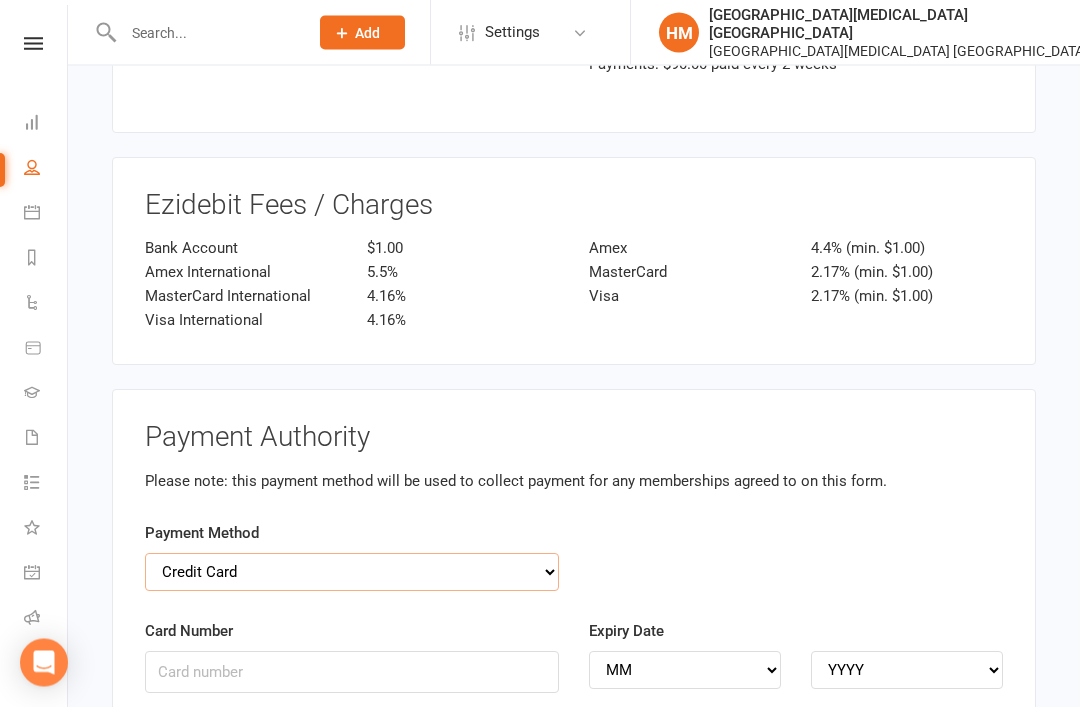 click on "Credit Card Bank Account" at bounding box center (352, 573) 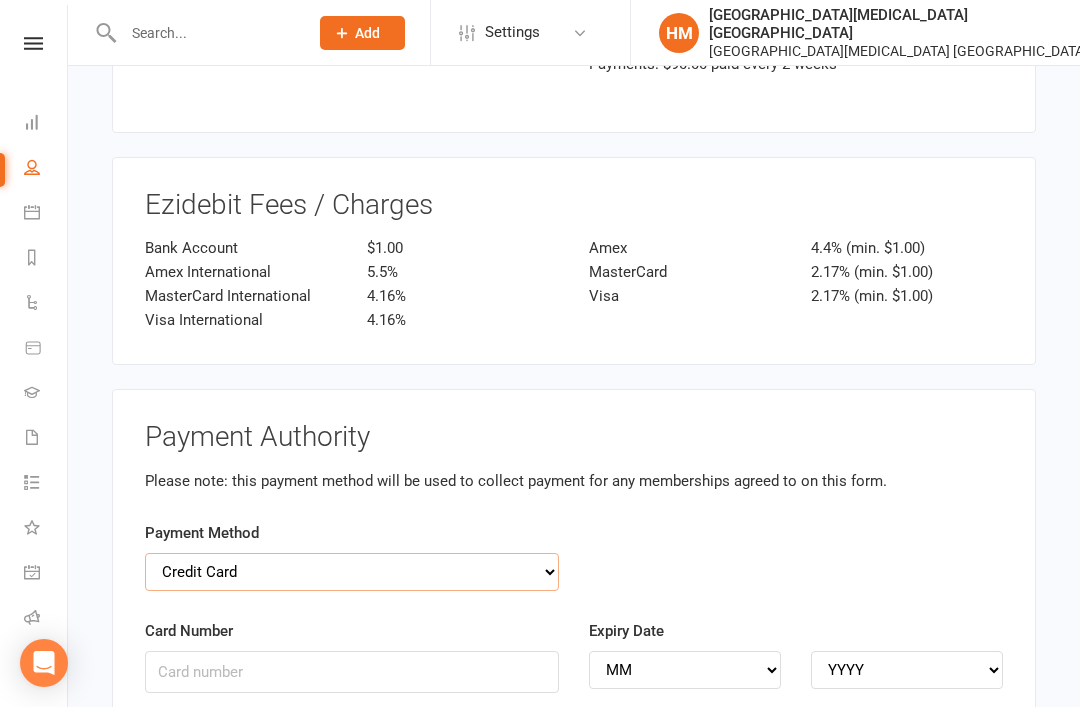 select on "bank_account" 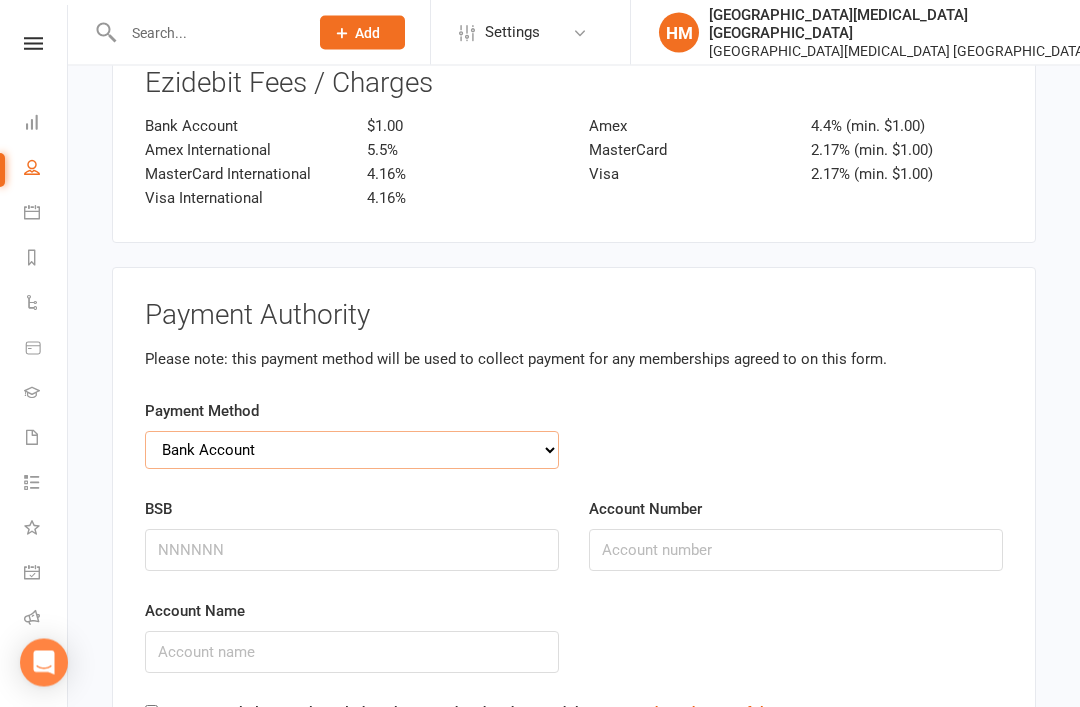 scroll, scrollTop: 6298, scrollLeft: 0, axis: vertical 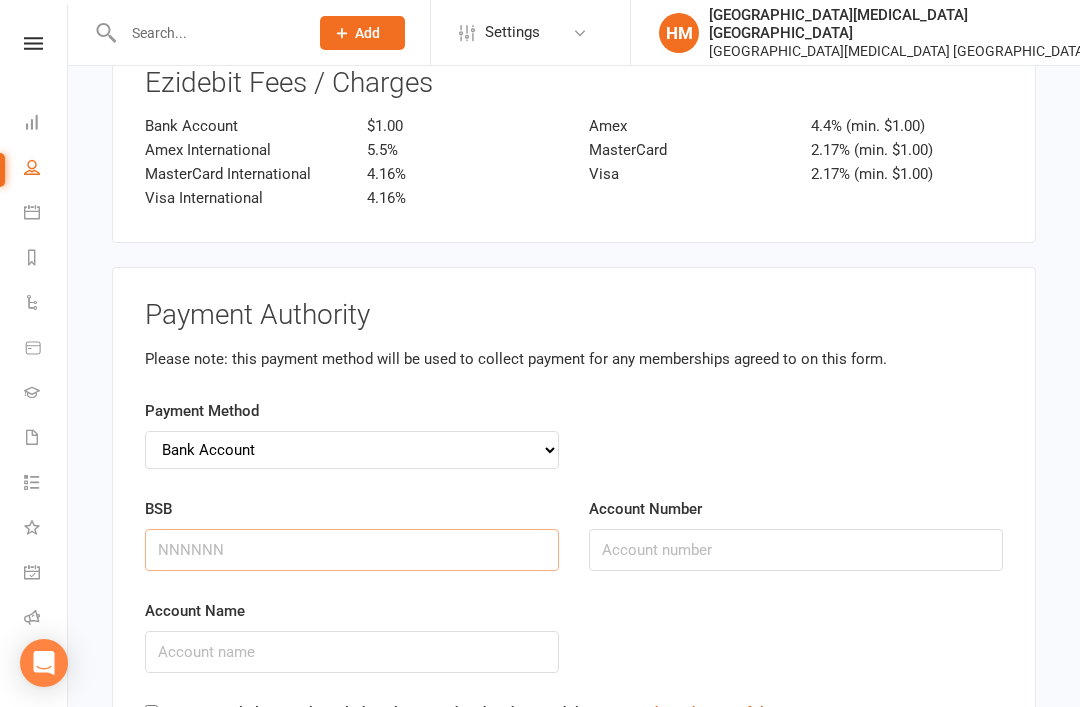 click on "BSB" at bounding box center [352, 550] 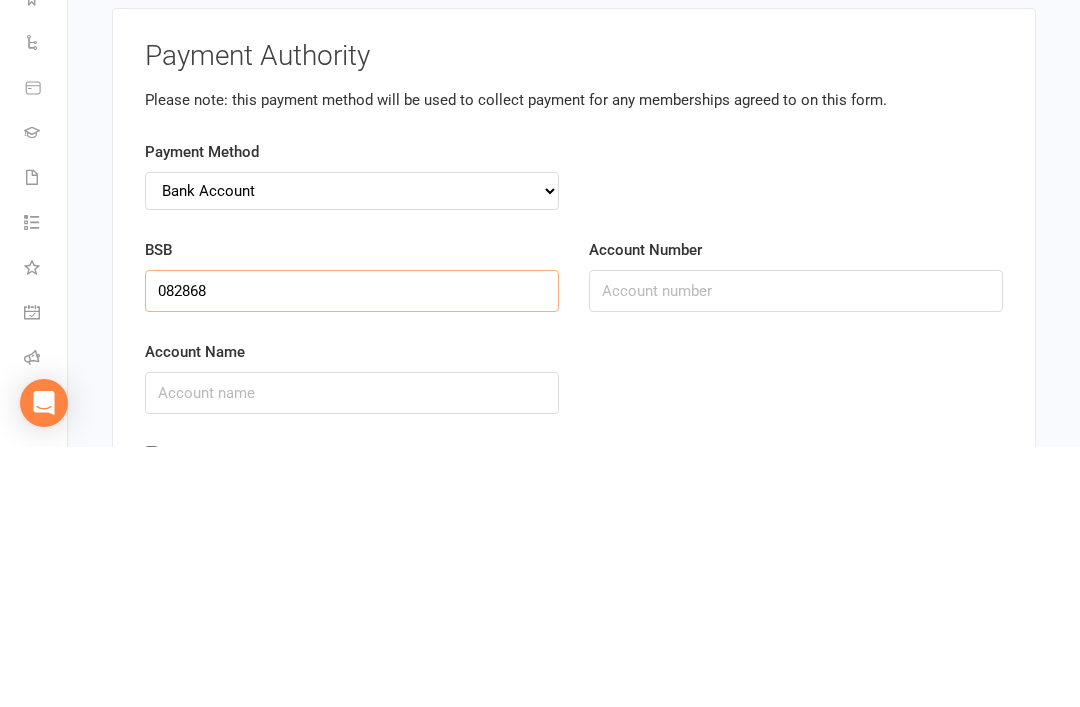 type on "082868" 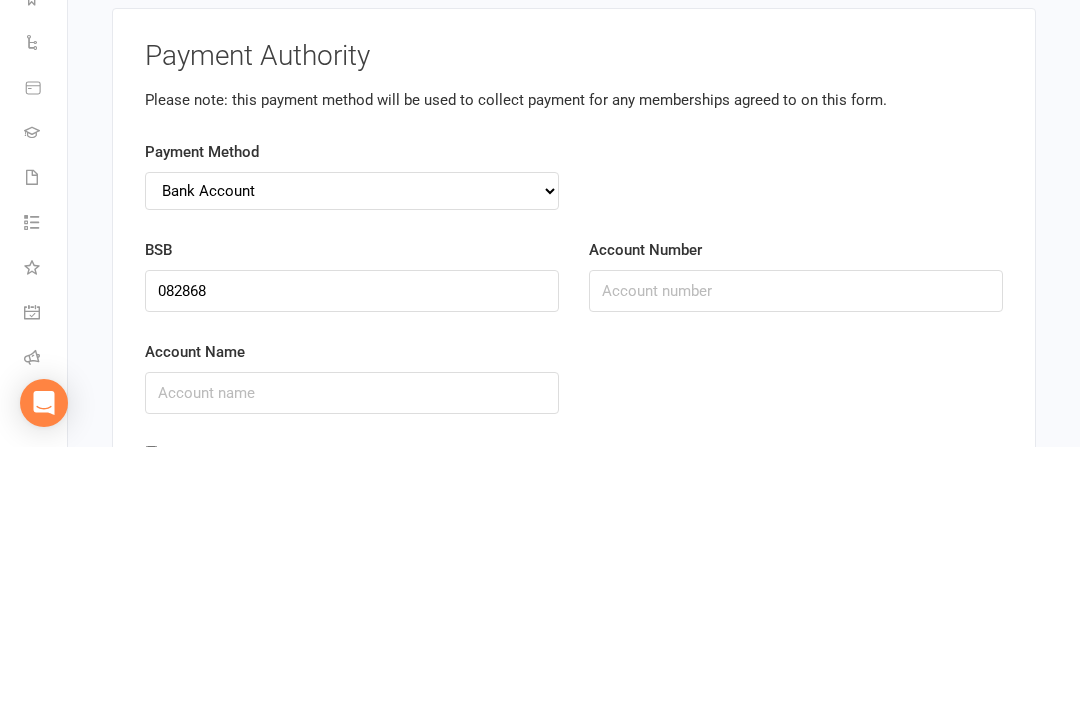 click on "Account Number" at bounding box center (796, 551) 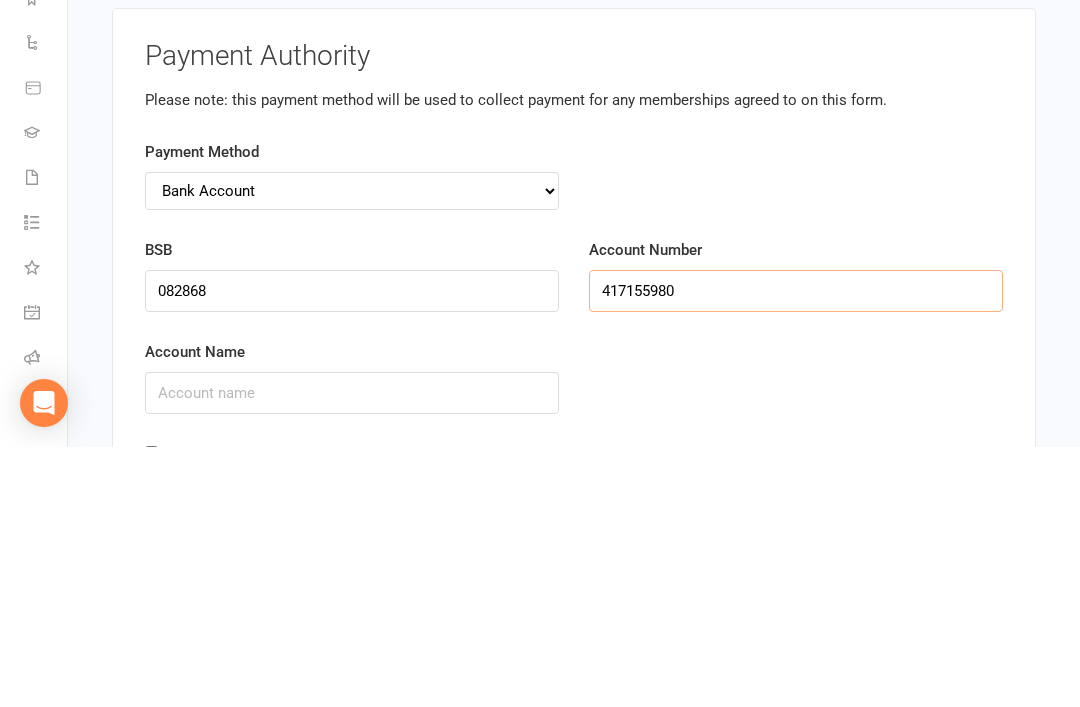 type on "417155980" 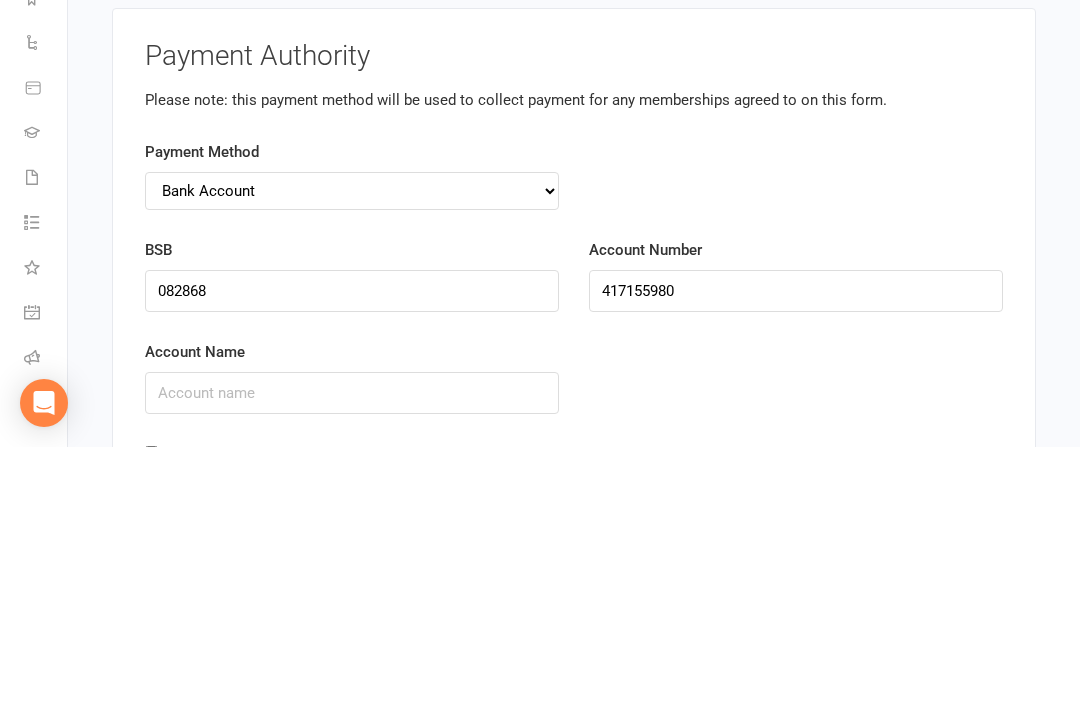 click on "Account Name" at bounding box center [352, 653] 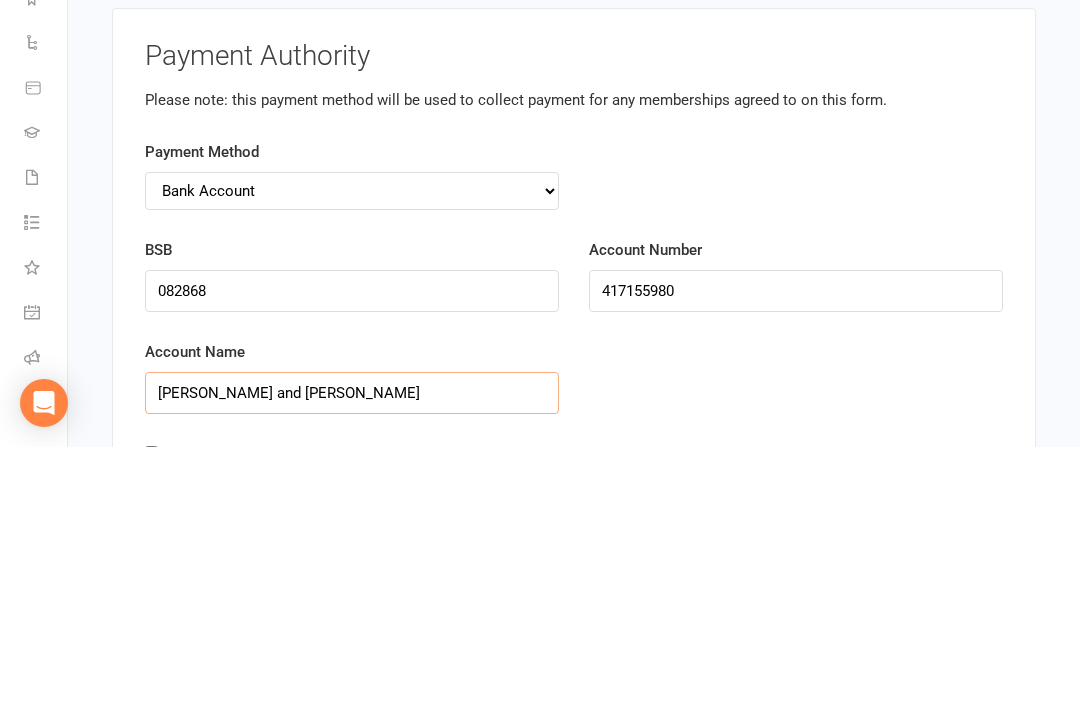 type on "[PERSON_NAME] and [PERSON_NAME]" 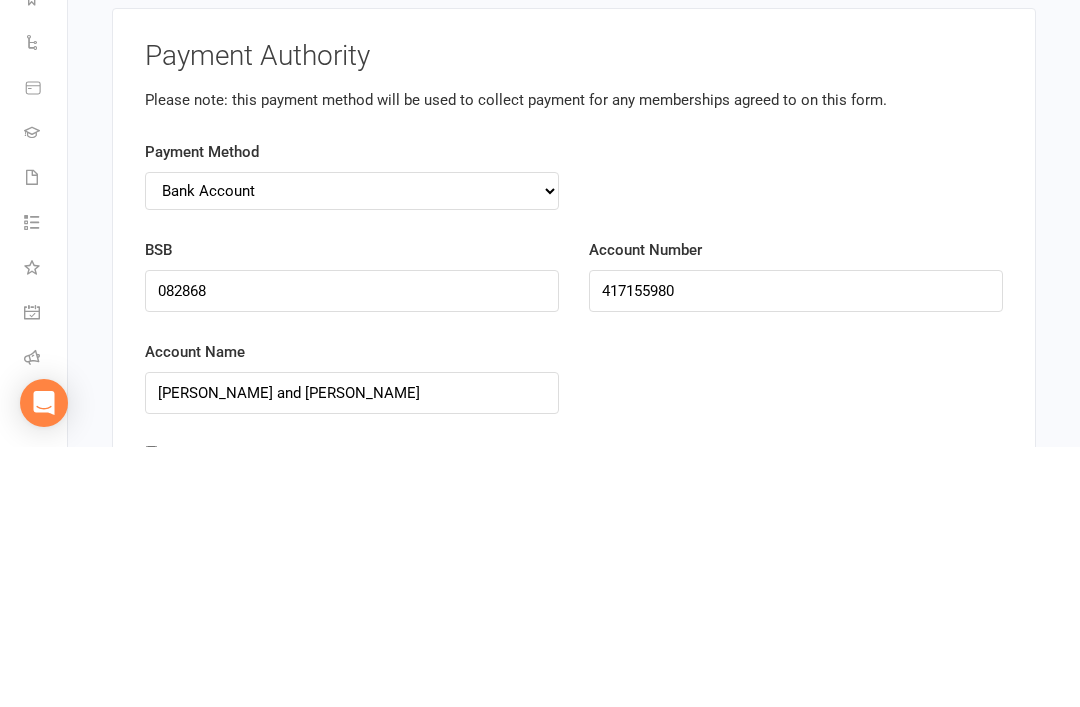 click on "By signing below, I acknowledge I have read and understood the  terms and conditions of the agreement ." at bounding box center [151, 712] 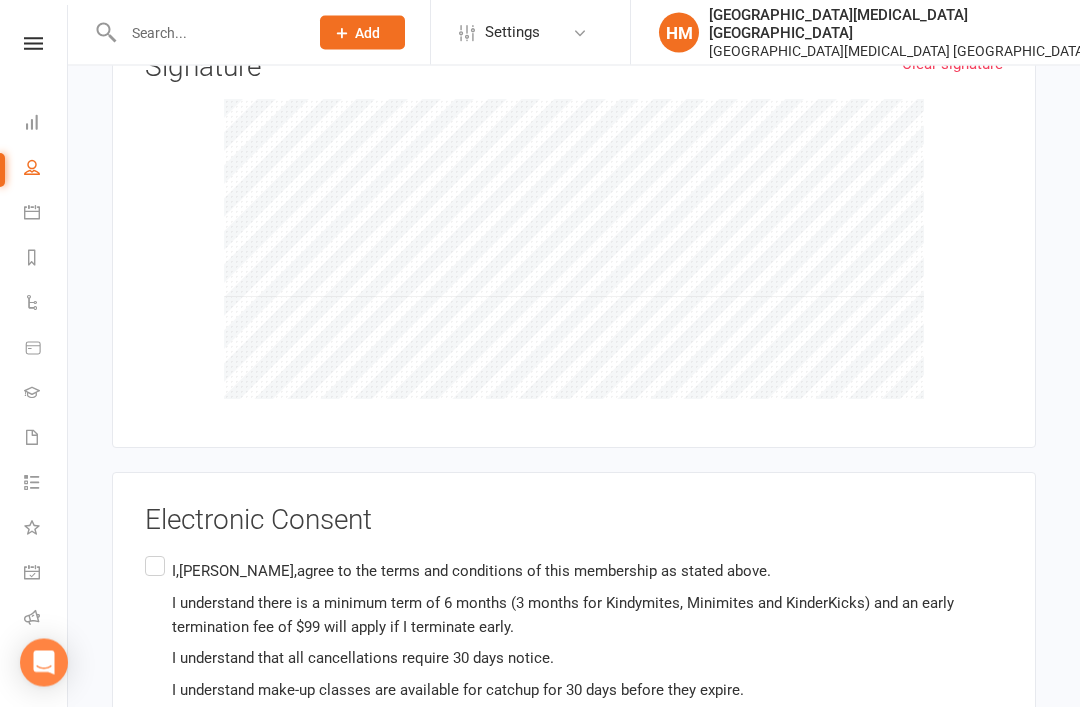 scroll, scrollTop: 7069, scrollLeft: 0, axis: vertical 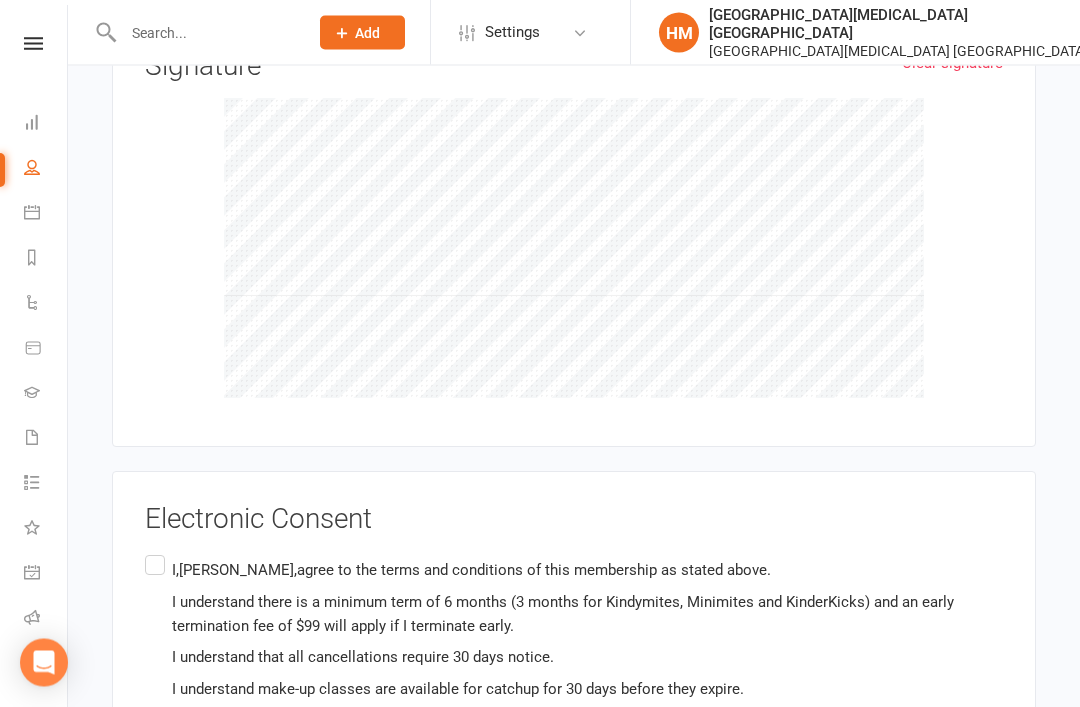 click on "I,[PERSON_NAME],agree to the terms and conditions of this membership as stated above. I understand there is a minimum term of 6 months (3 months for Kindymites, Minimites and KinderKicks) and an early termination fee of $99 will apply if I terminate early. I understand that all cancellations require 30 days notice. I understand make-up classes are available for catchup for 30 days before they expire. I consent to [GEOGRAPHIC_DATA][MEDICAL_DATA] using my personal information to contact me regarding any aspects of this membership." at bounding box center [574, 658] 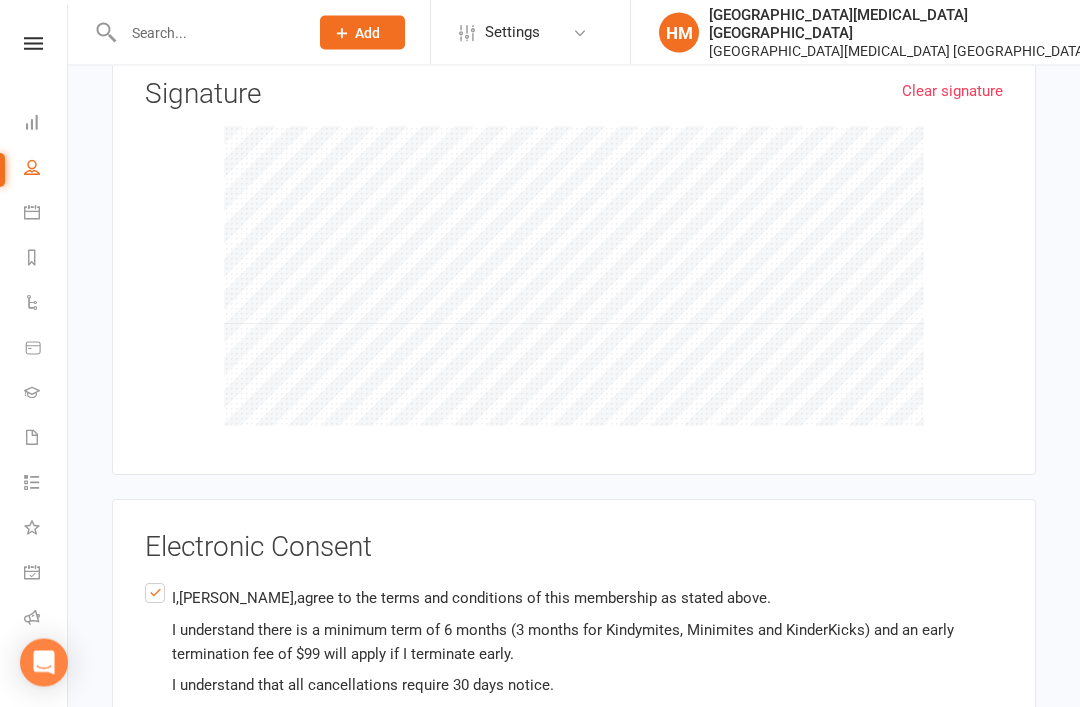 scroll, scrollTop: 7157, scrollLeft: 0, axis: vertical 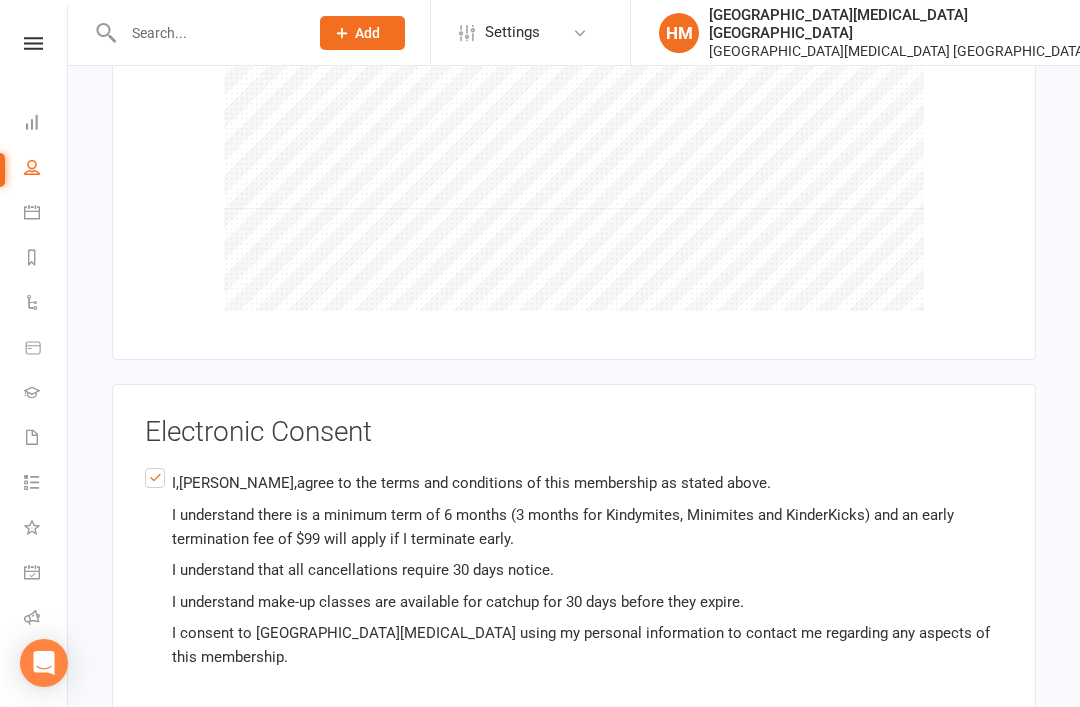 click on "Agree & Submit" at bounding box center (194, 783) 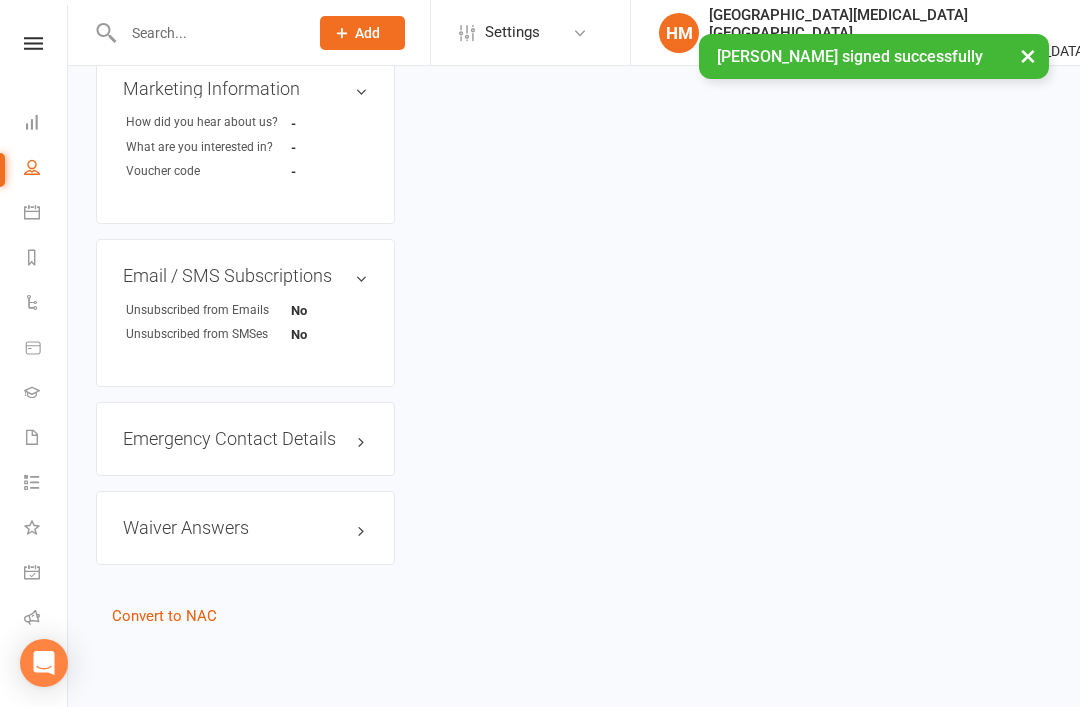 scroll, scrollTop: 0, scrollLeft: 0, axis: both 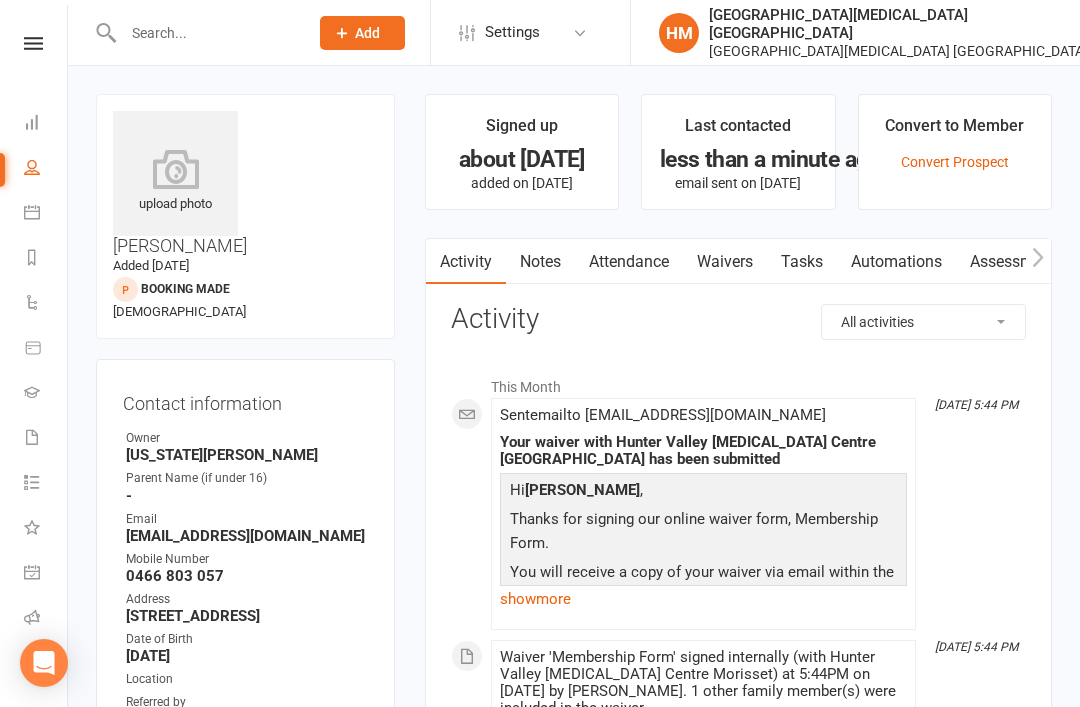 click on "Signed up about [DATE] added on [DATE] Last contacted less than a minute ago email sent on [DATE] Convert to Member Convert Prospect
Activity Notes Attendance Waivers Tasks Automations Assessments
All activities Bookings / Attendances Communications Notes Failed SMSes Gradings Members Memberships Mobile App POS Sales Payments Credit Vouchers Prospects Reports Automations Tasks Waivers Workouts Kiosk Mode Consent Assessments Contact Flags Family Relationships Activity This Month [DATE] 5:44 PM   Sent  email  to   [EMAIL_ADDRESS][DOMAIN_NAME]   Your waiver with Hunter Valley [MEDICAL_DATA] Centre Morisset has been submitted  Hi  [PERSON_NAME] ,     Thanks for signing our online waiver form, Membership Form.     You will receive a copy of your waiver via email within the next few days.     Kind regards,   [GEOGRAPHIC_DATA][MEDICAL_DATA] Morisset  show  more [DATE] 5:44 PM   [DATE] 4:24 PM   [DATE] 4:15 PM Automation 'Class Booking reminder - Push' paused automatically due to failure            to" at bounding box center [738, 1836] 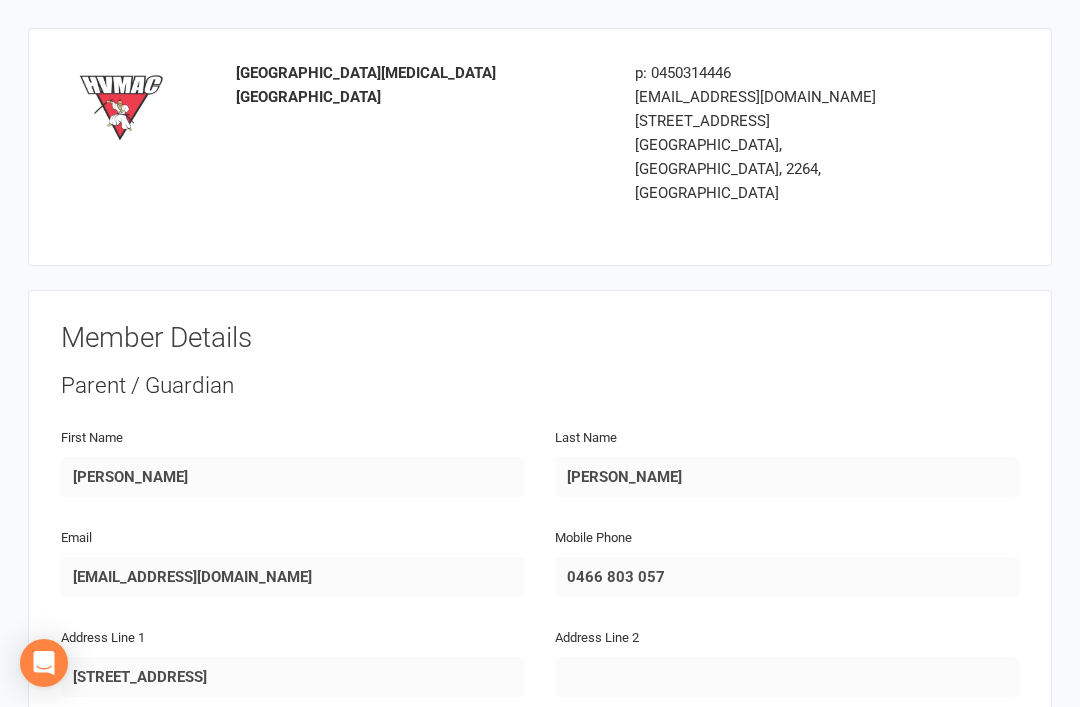 scroll, scrollTop: 247, scrollLeft: 0, axis: vertical 